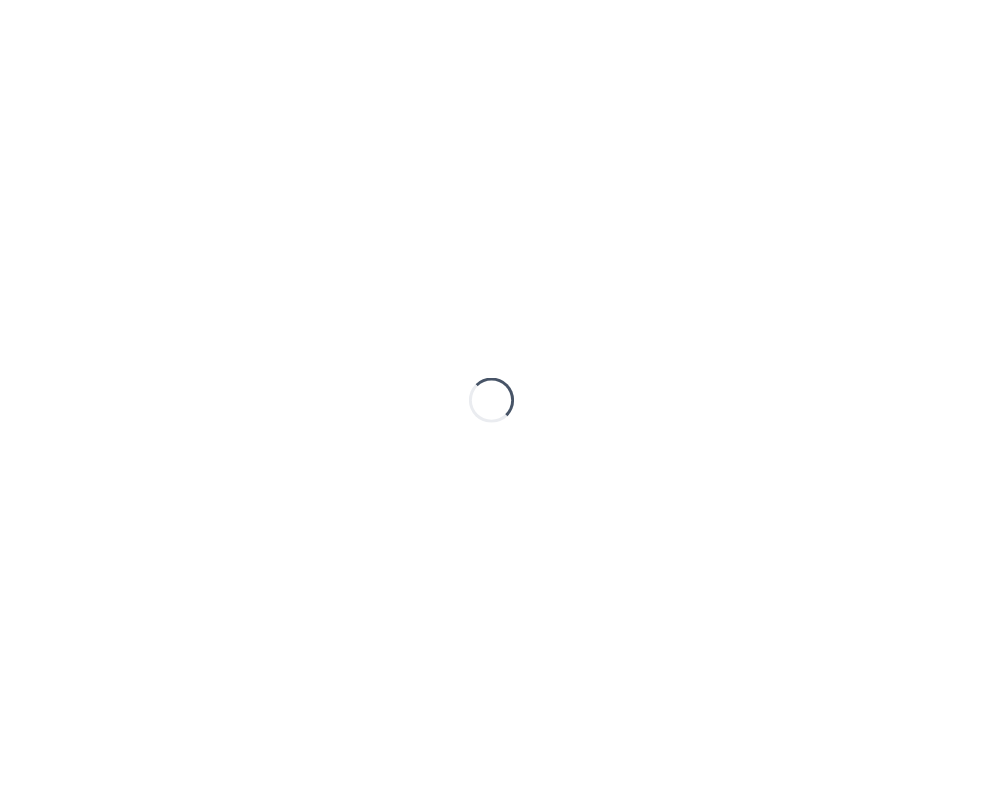 scroll, scrollTop: 0, scrollLeft: 0, axis: both 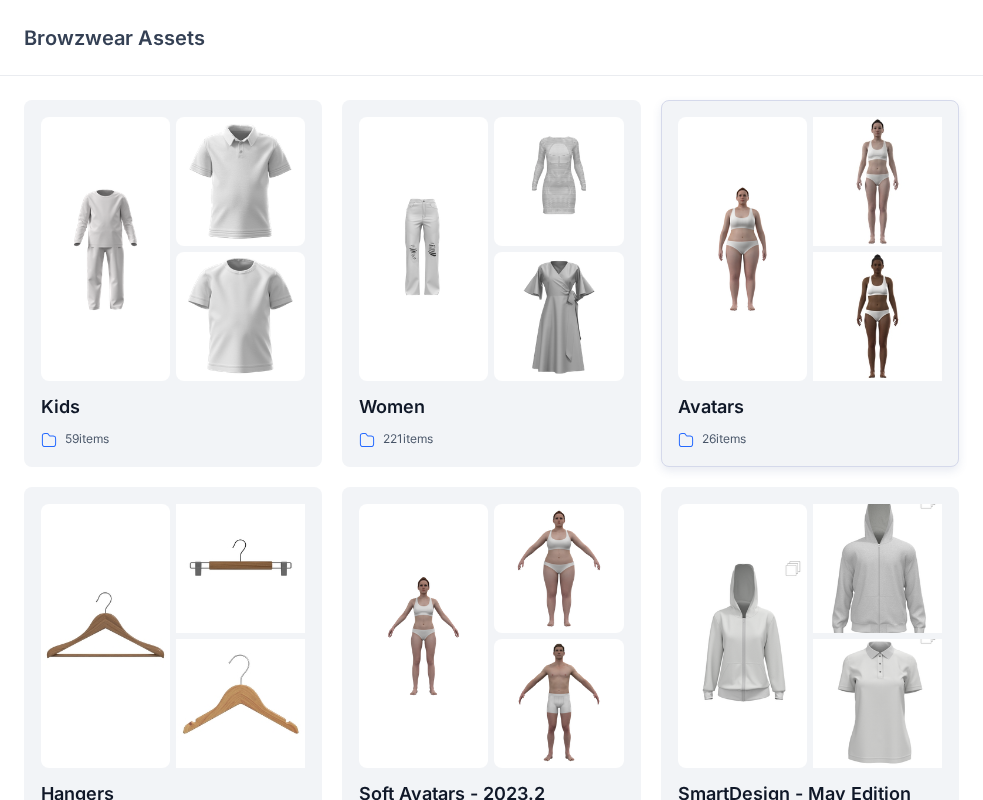 click on "Avatars" at bounding box center [810, 407] 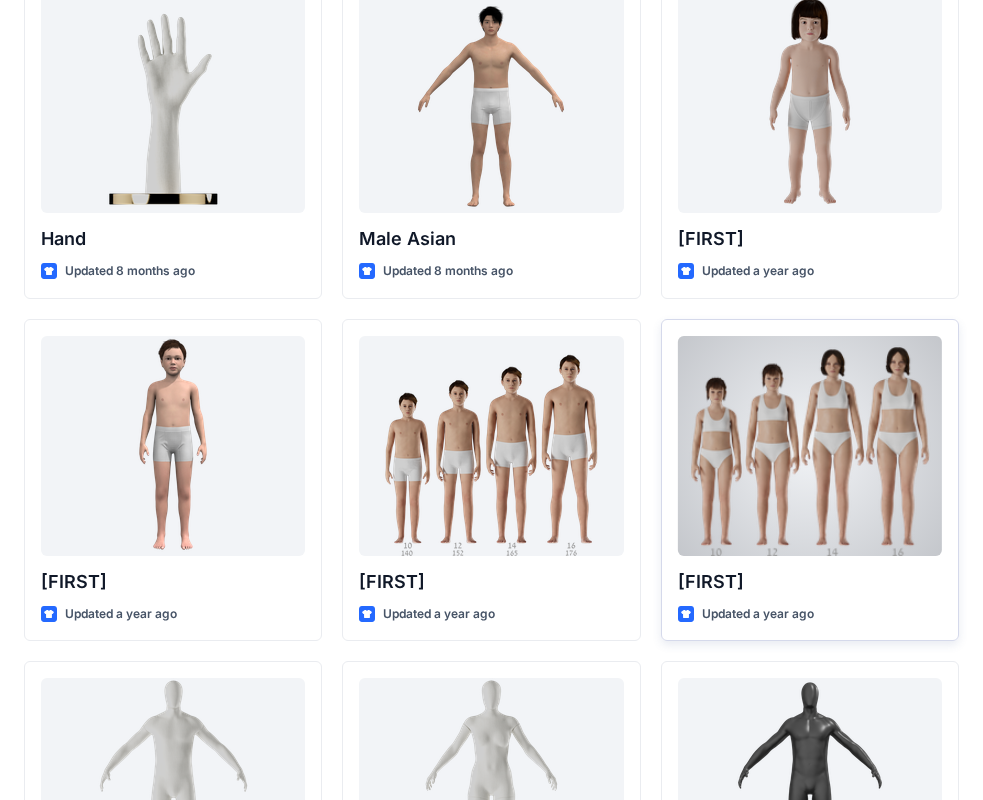 scroll, scrollTop: 0, scrollLeft: 0, axis: both 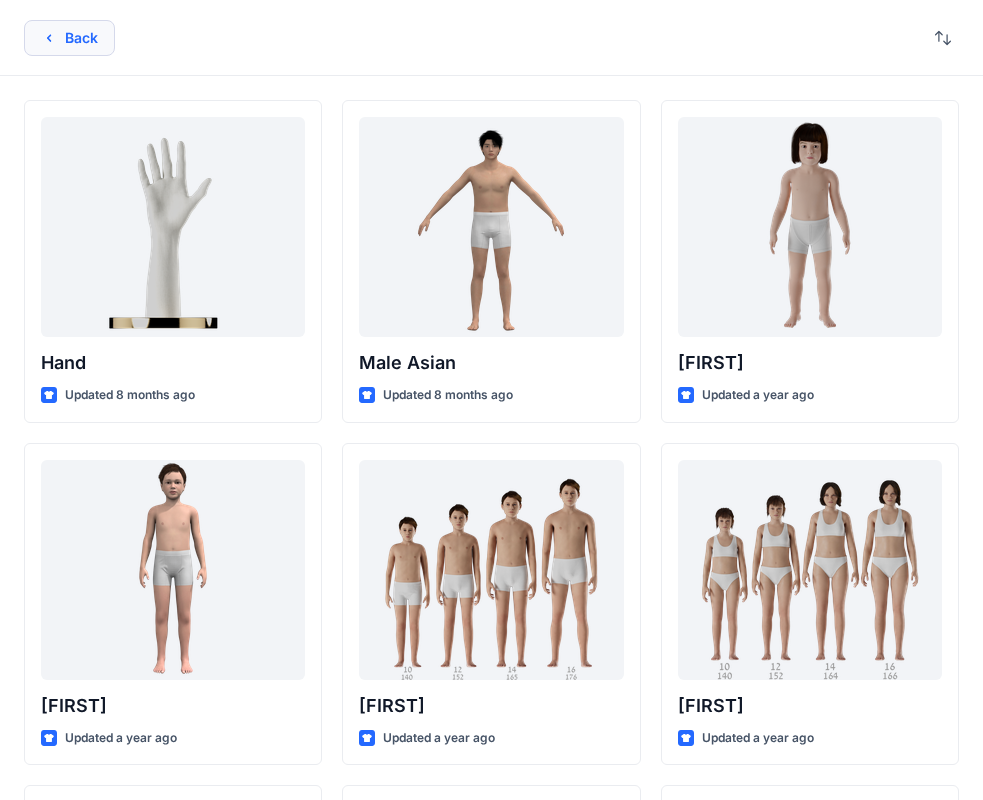click on "Back" at bounding box center (69, 38) 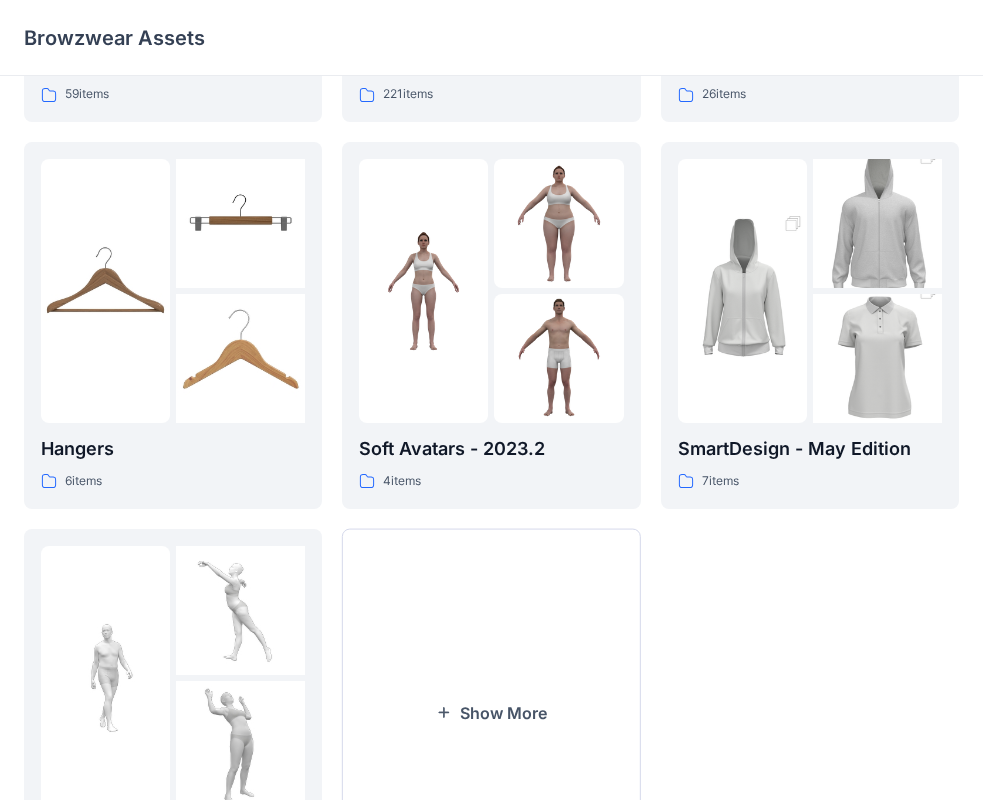 scroll, scrollTop: 297, scrollLeft: 0, axis: vertical 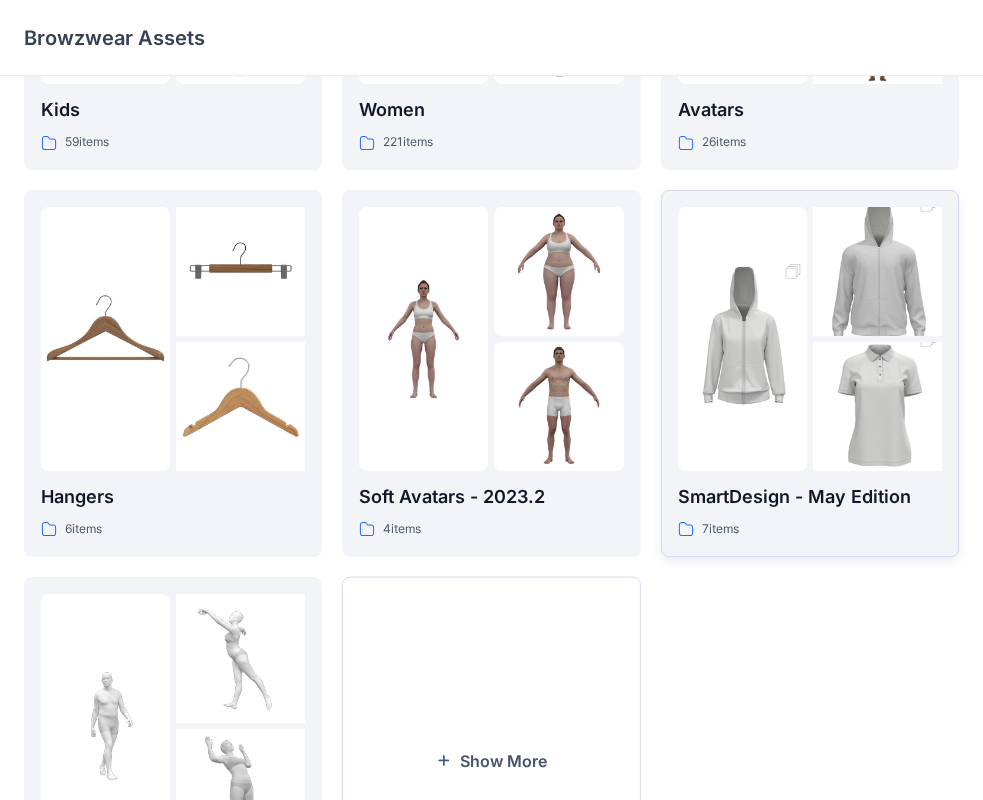 click at bounding box center [742, 339] 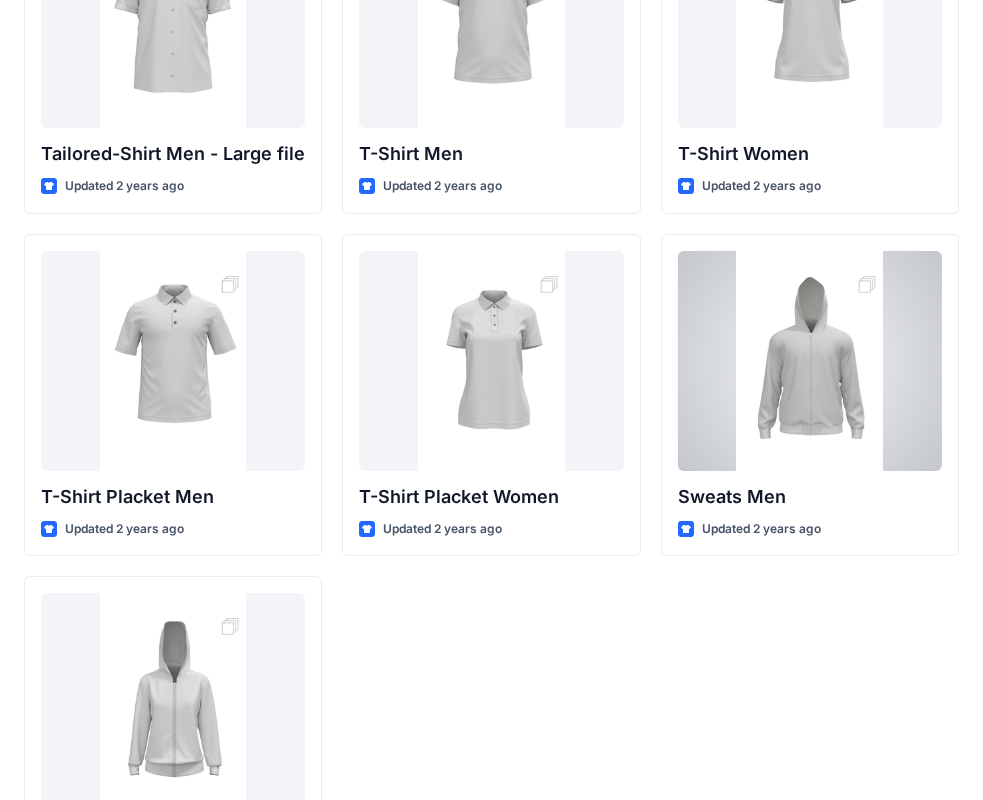 scroll, scrollTop: 0, scrollLeft: 0, axis: both 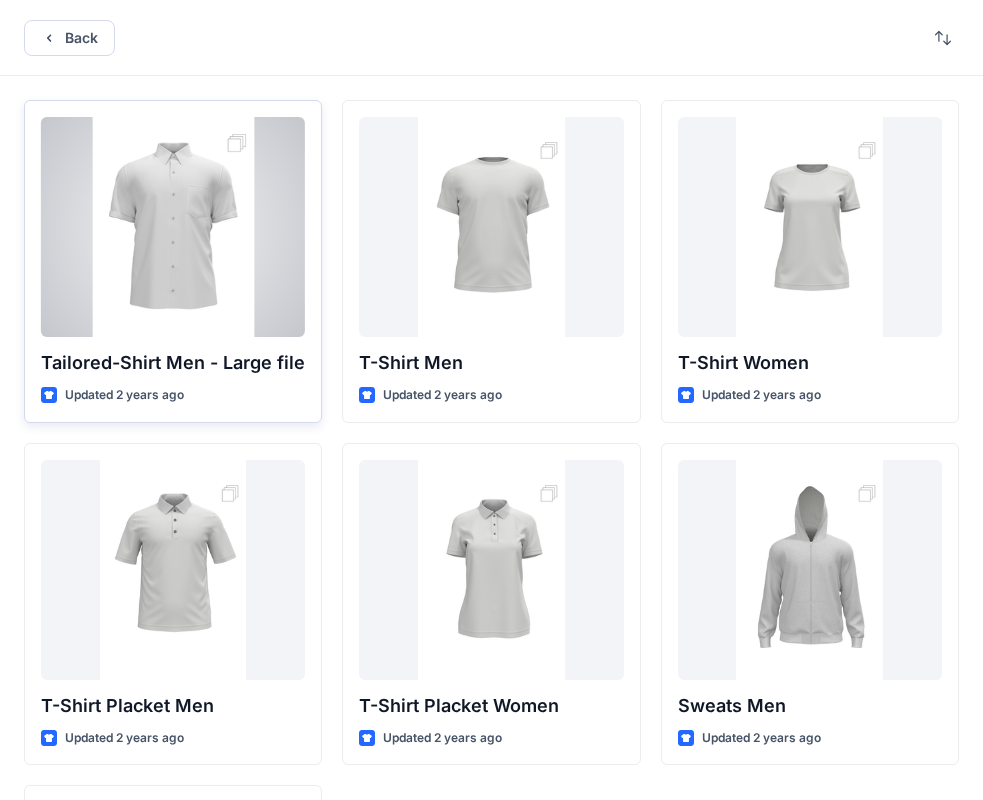 click on "Tailored-Shirt Men - Large file" at bounding box center (173, 363) 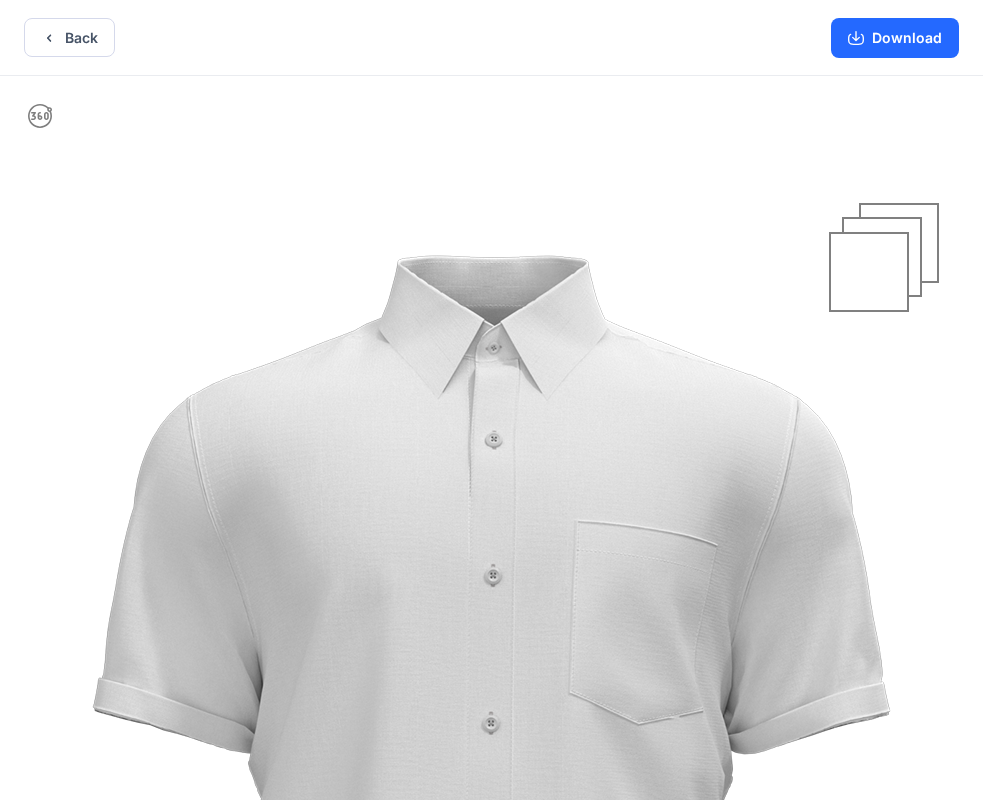 drag, startPoint x: 503, startPoint y: 303, endPoint x: 504, endPoint y: 642, distance: 339.00146 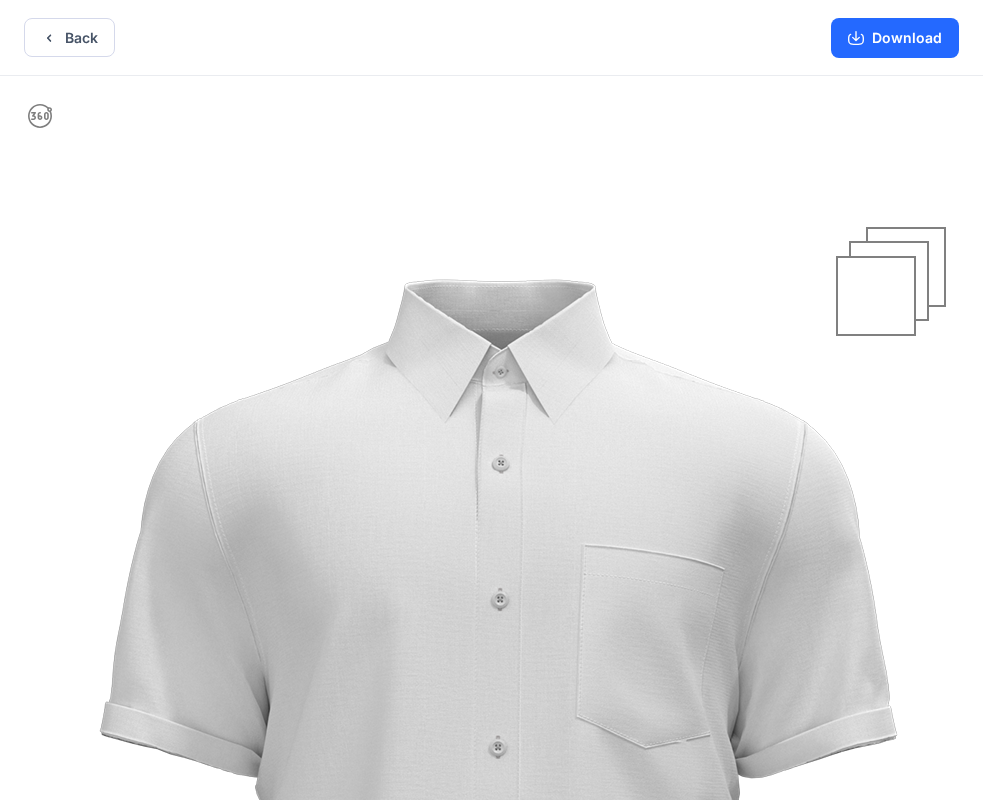 drag, startPoint x: 543, startPoint y: 393, endPoint x: 728, endPoint y: 205, distance: 263.75937 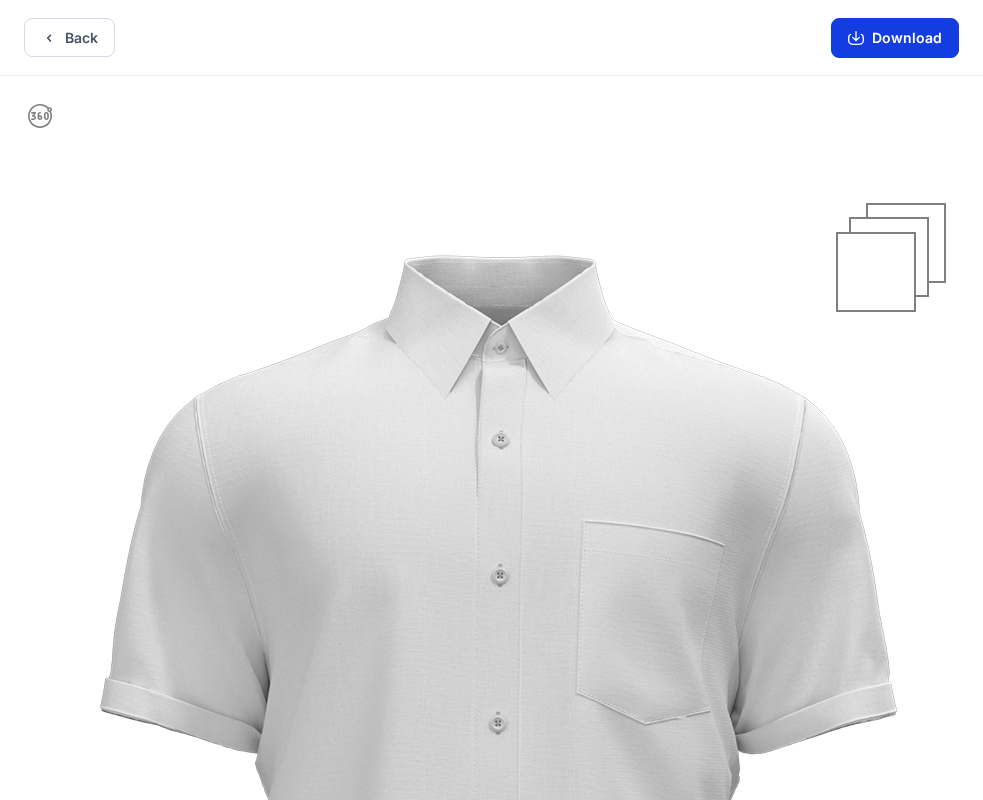 click on "Download" at bounding box center [895, 38] 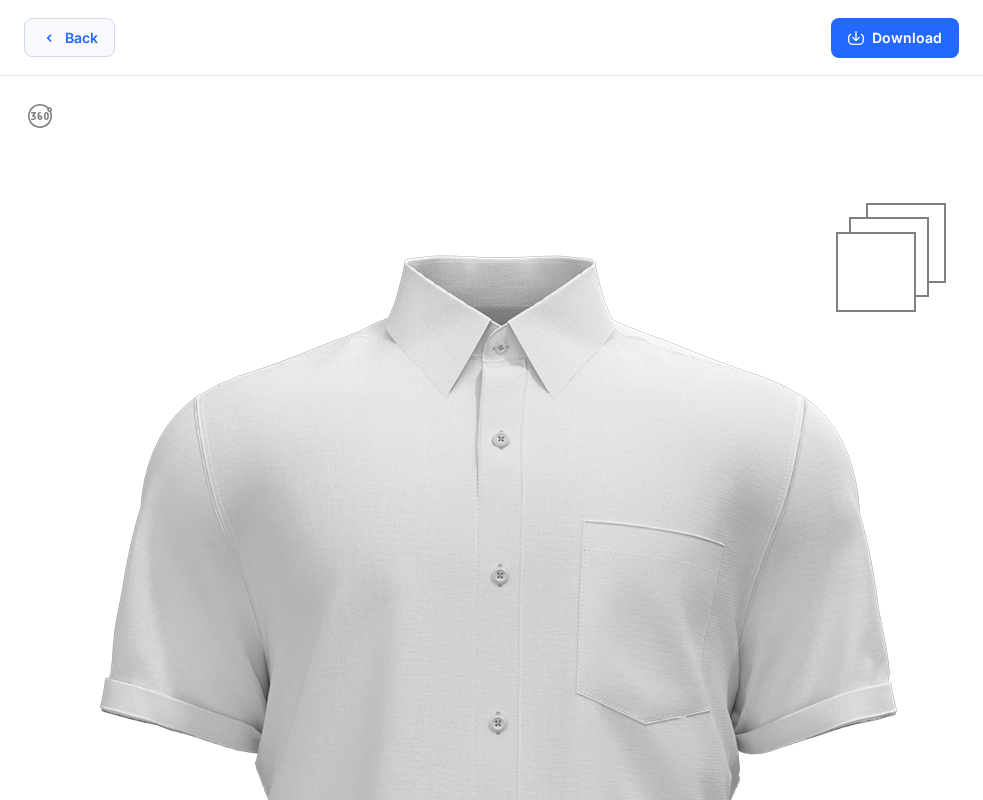 click on "Back" at bounding box center (69, 37) 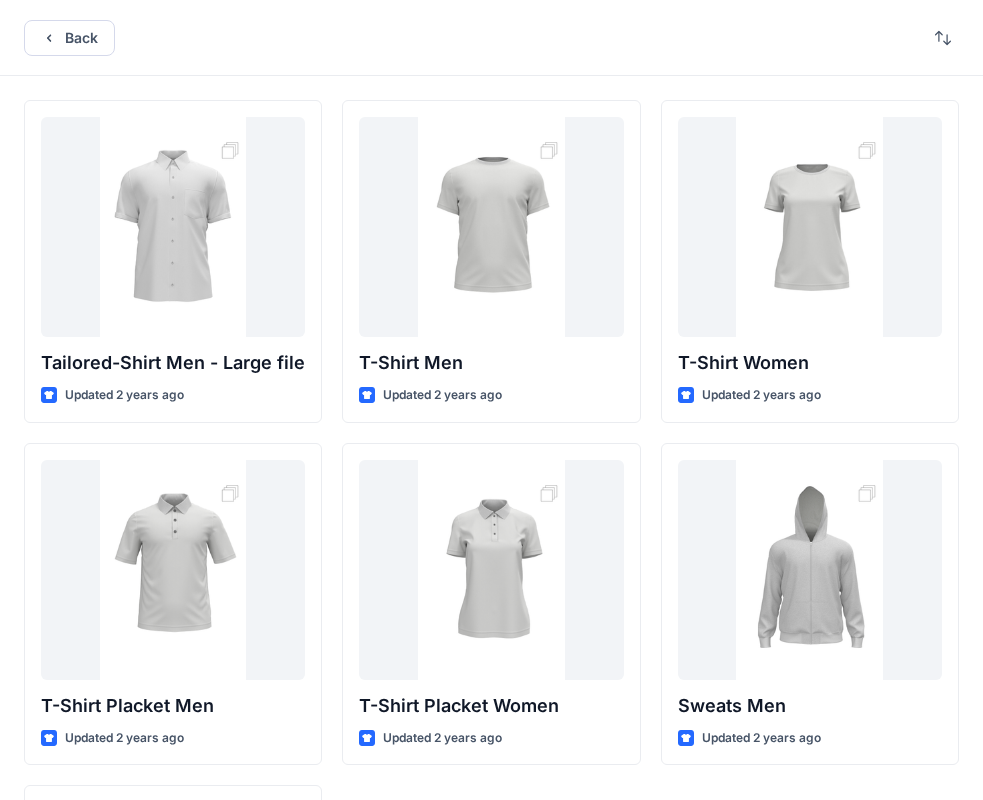 click on "Back" at bounding box center [69, 38] 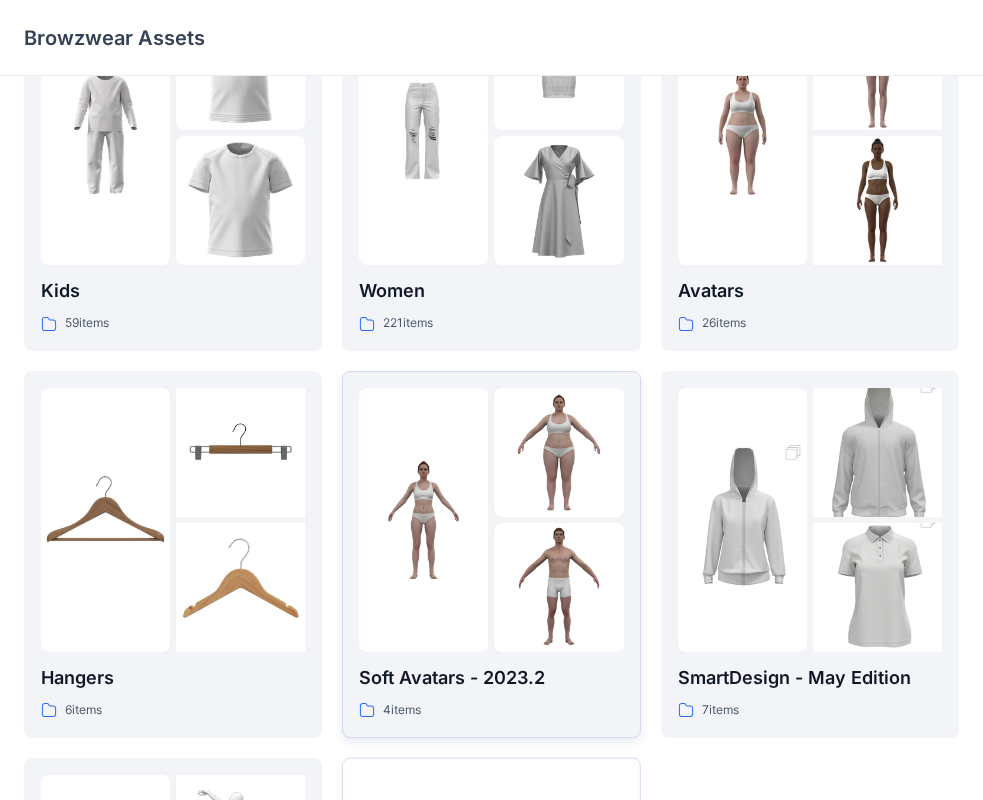 scroll, scrollTop: 97, scrollLeft: 0, axis: vertical 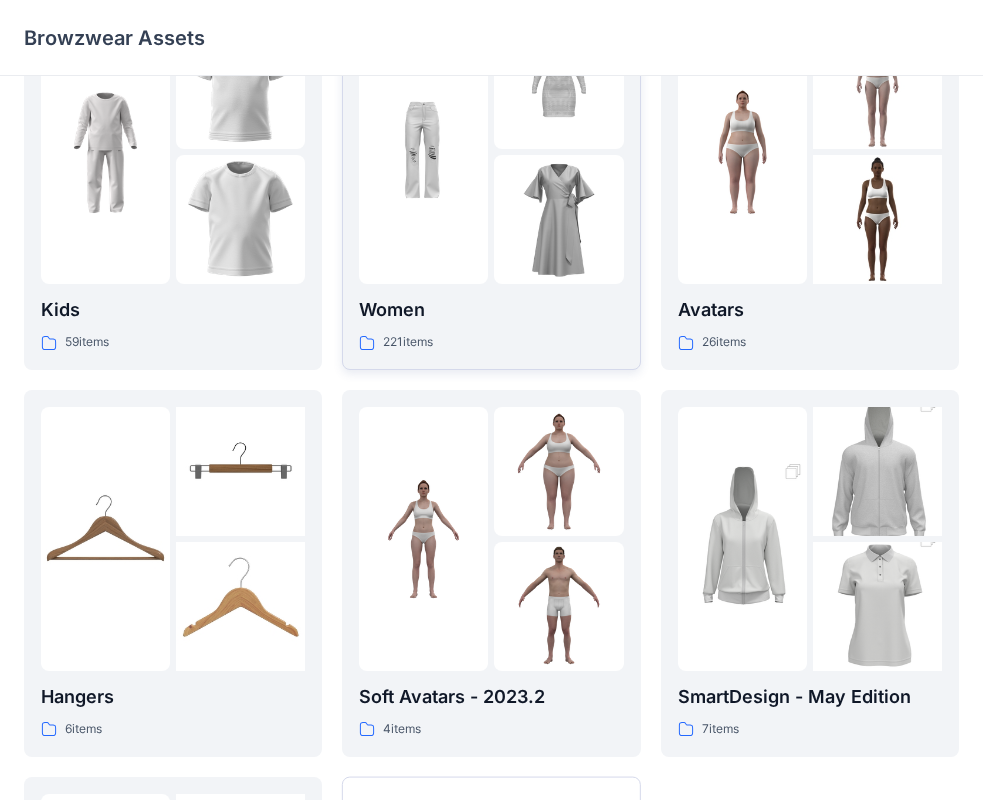click at bounding box center (423, 152) 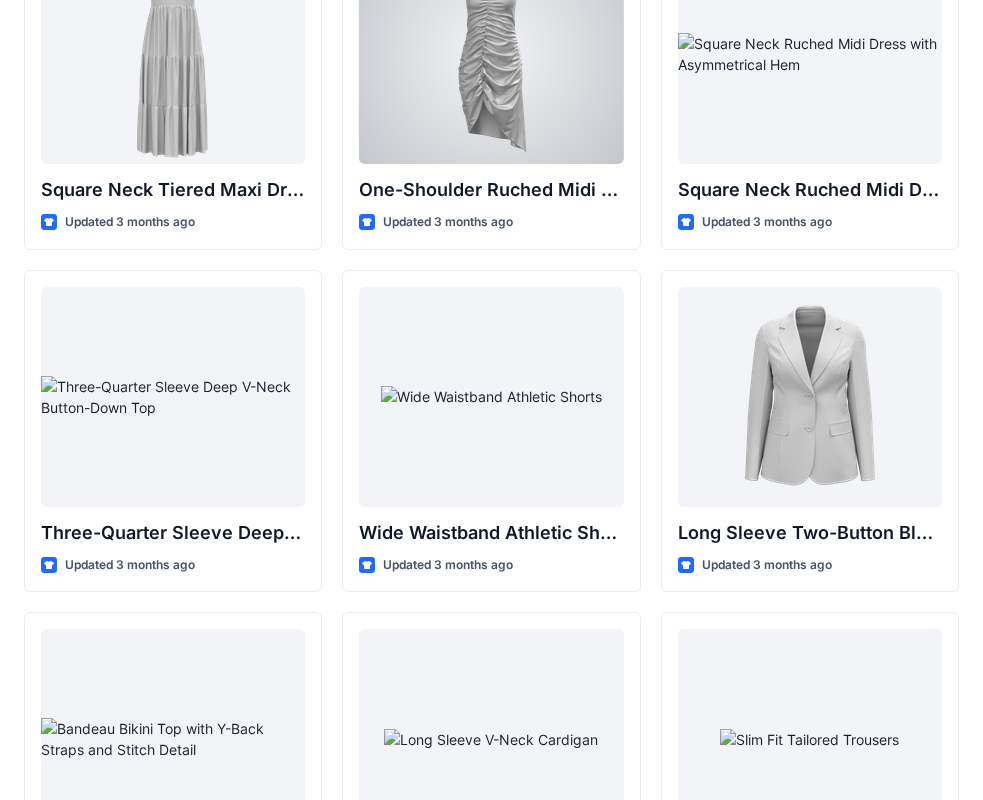 scroll, scrollTop: 1600, scrollLeft: 0, axis: vertical 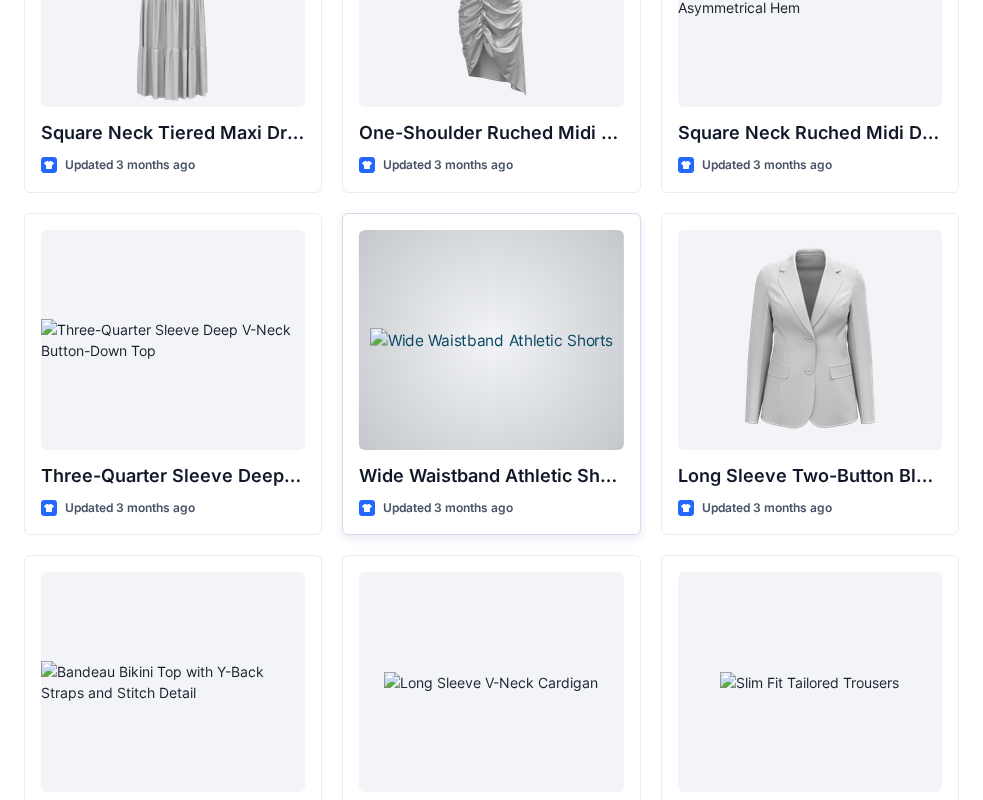 click at bounding box center [491, 340] 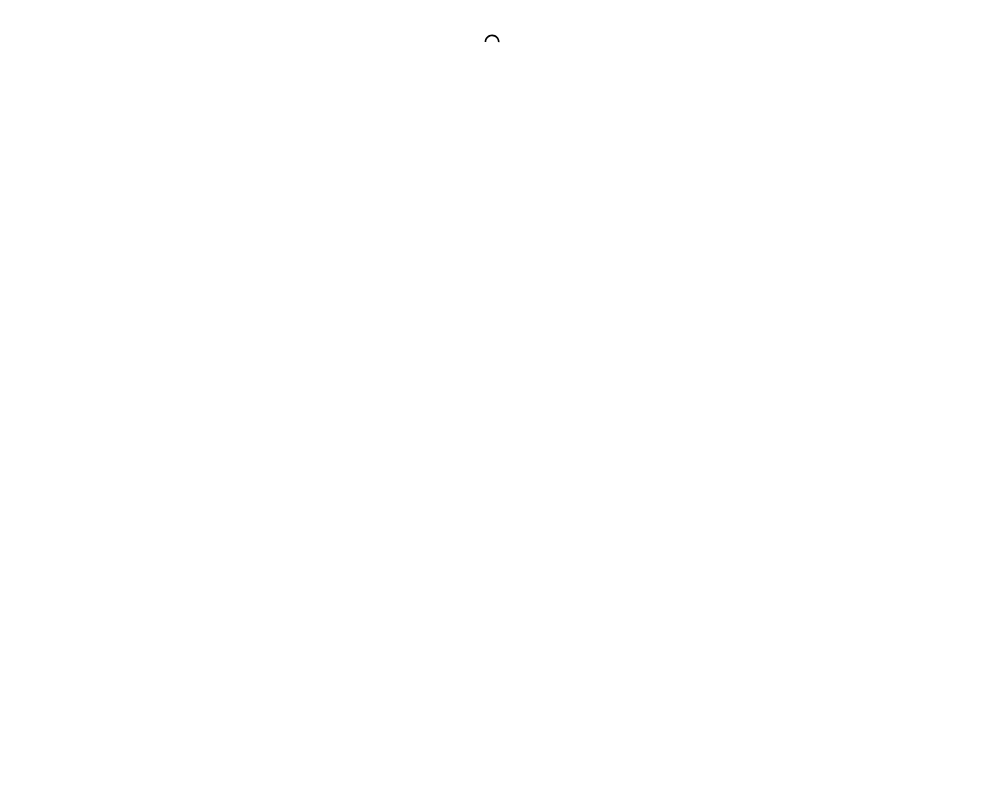 scroll, scrollTop: 0, scrollLeft: 0, axis: both 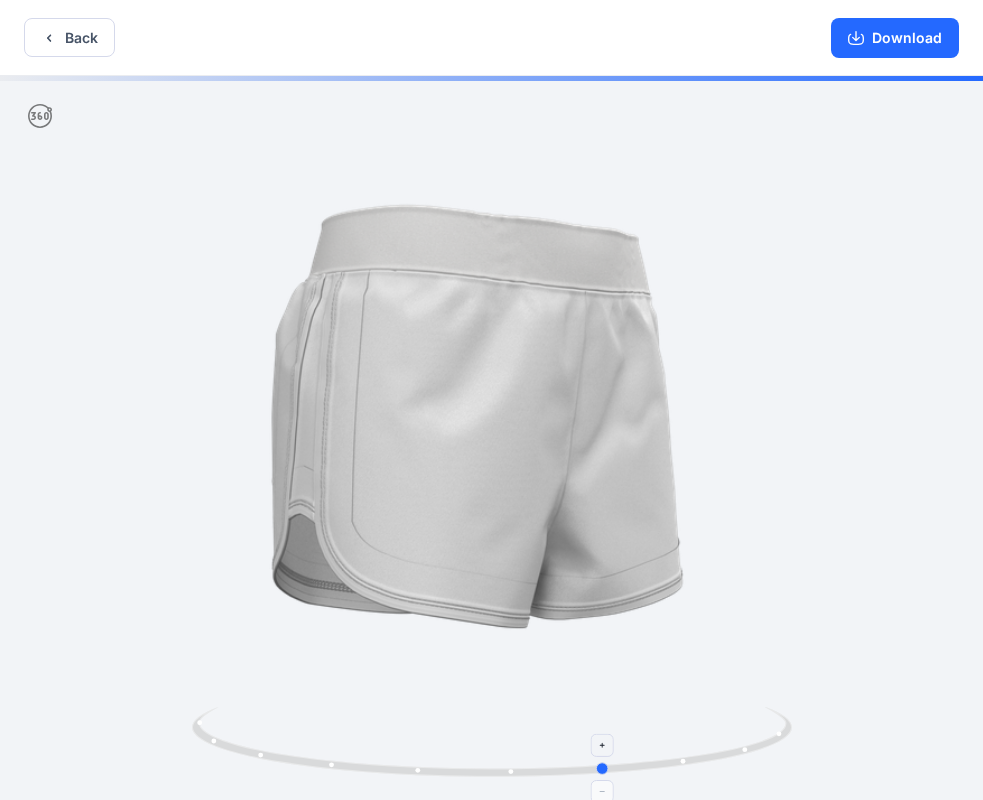 drag, startPoint x: 328, startPoint y: 712, endPoint x: 459, endPoint y: 724, distance: 131.54848 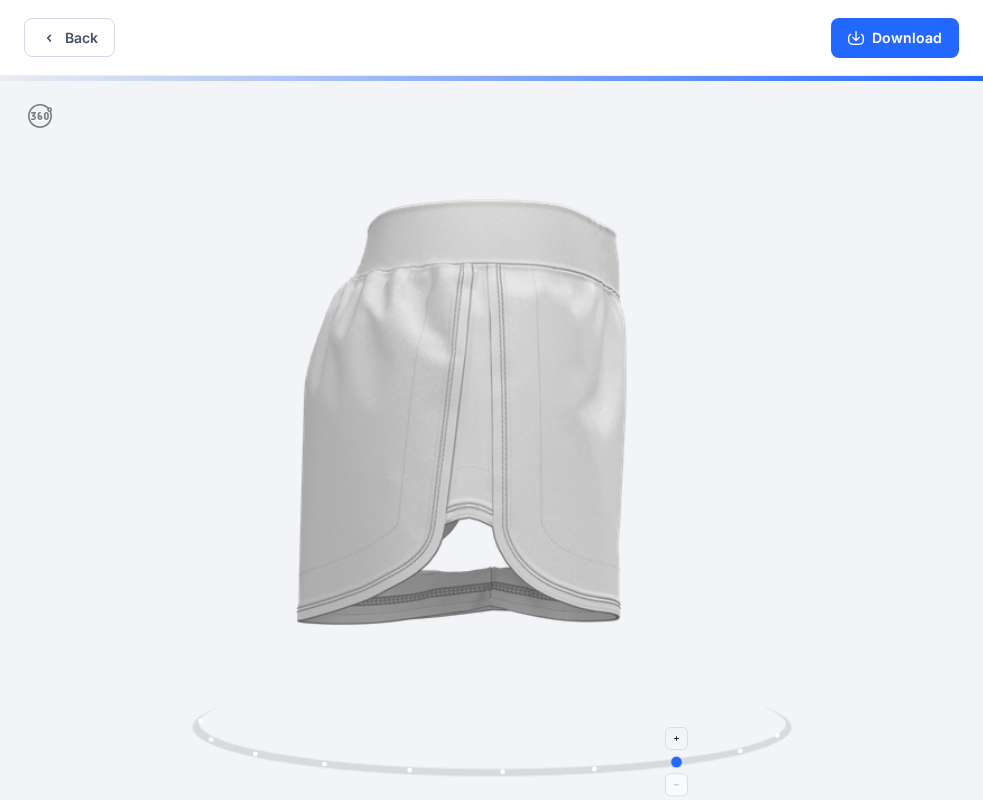 drag, startPoint x: 361, startPoint y: 739, endPoint x: 414, endPoint y: 745, distance: 53.338543 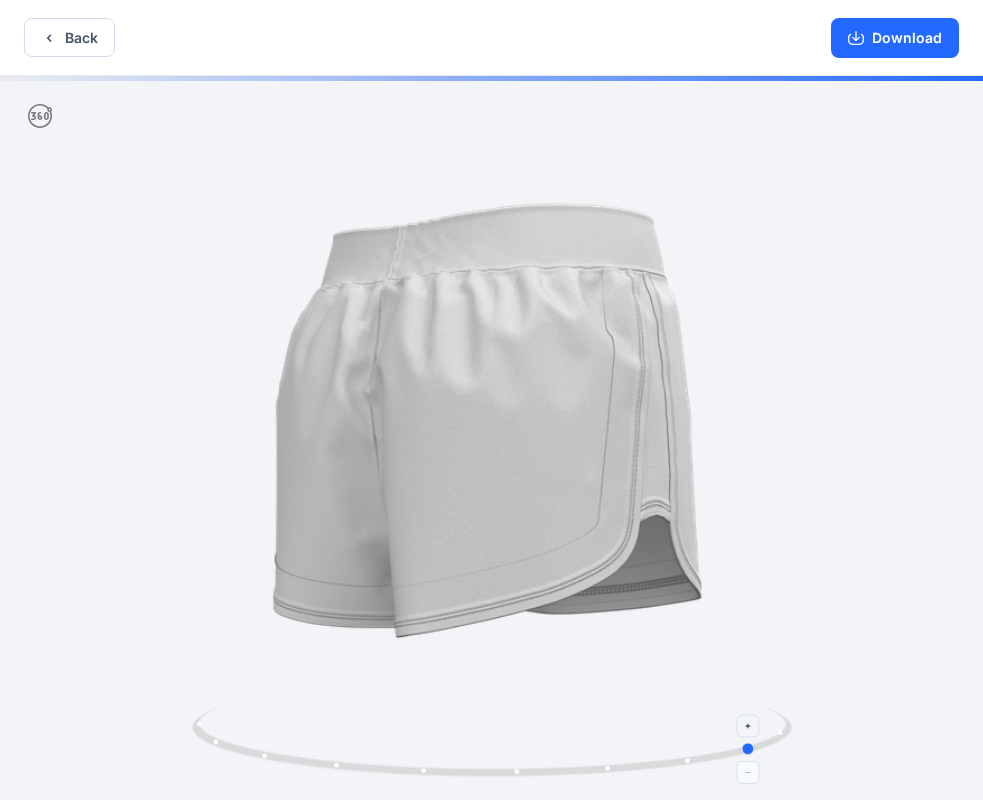 drag, startPoint x: 343, startPoint y: 727, endPoint x: 417, endPoint y: 739, distance: 74.96666 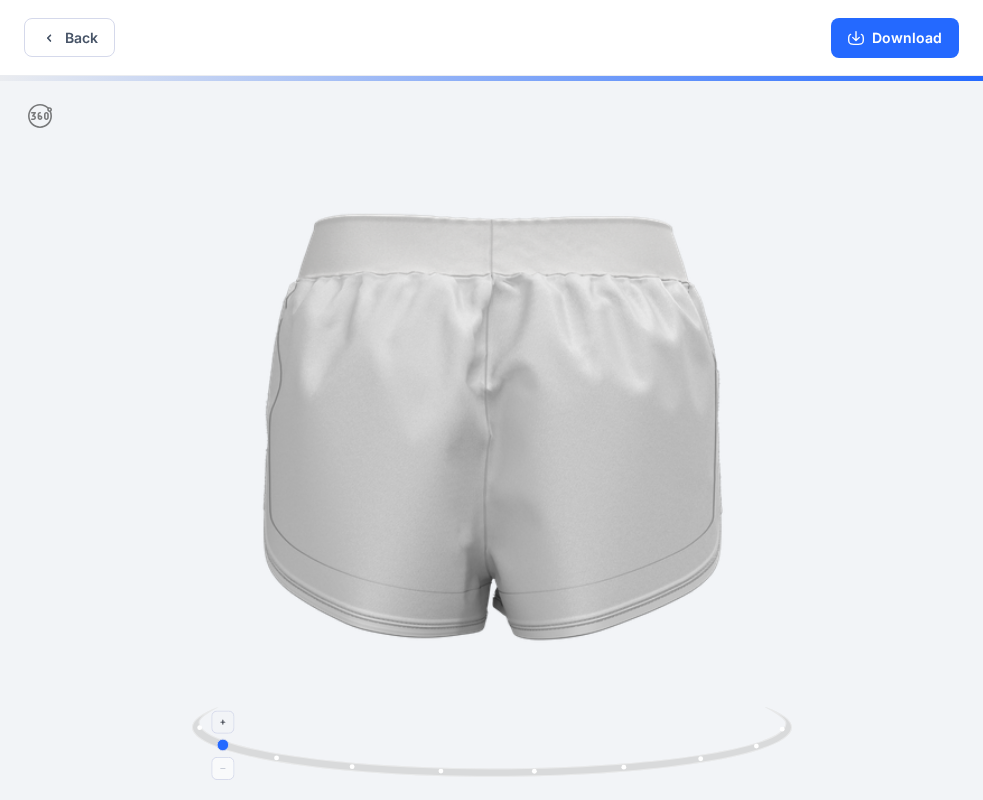 drag, startPoint x: 349, startPoint y: 740, endPoint x: 413, endPoint y: 740, distance: 64 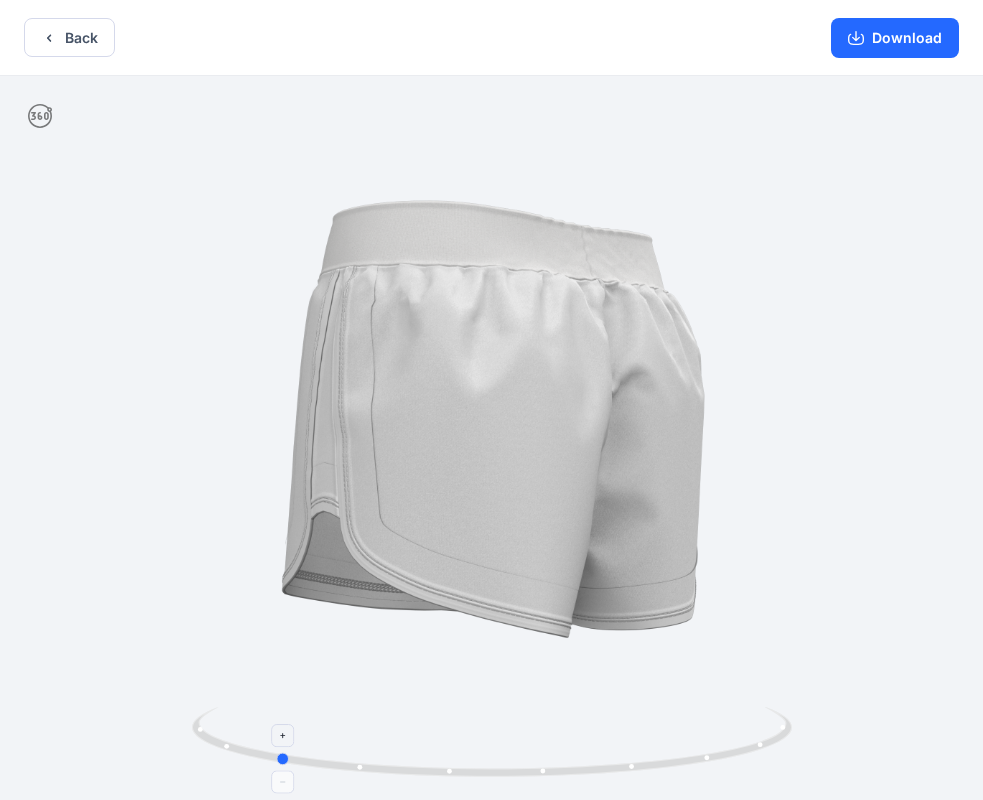 drag, startPoint x: 353, startPoint y: 736, endPoint x: 408, endPoint y: 736, distance: 55 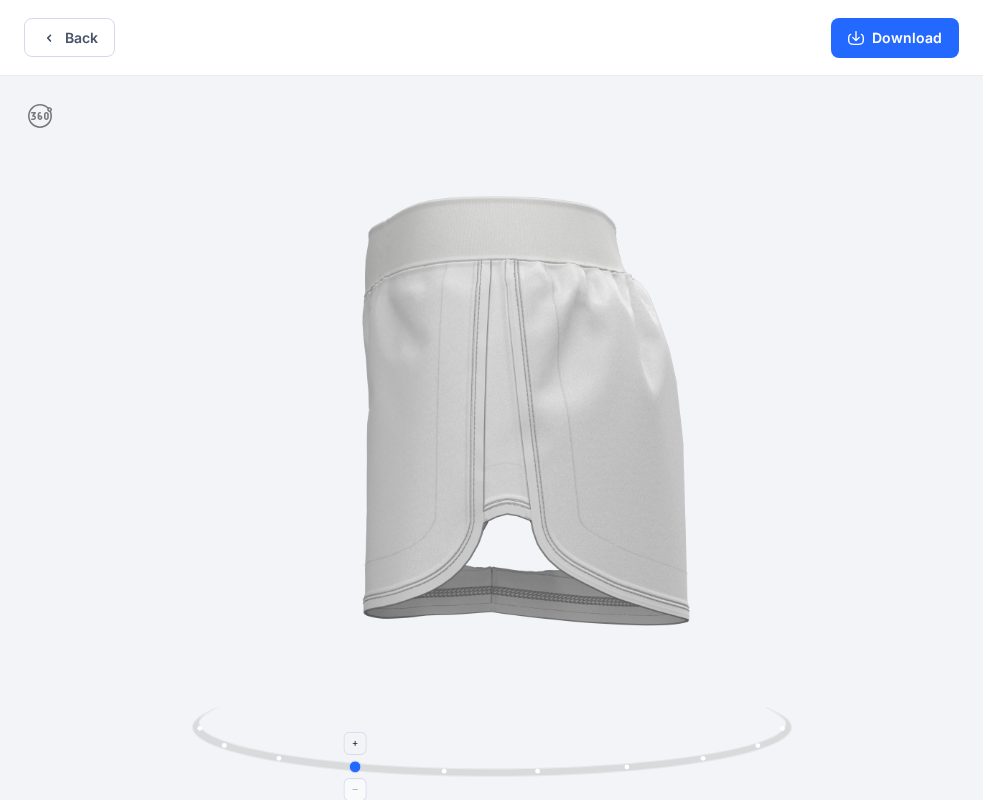 drag, startPoint x: 359, startPoint y: 730, endPoint x: 435, endPoint y: 740, distance: 76.655075 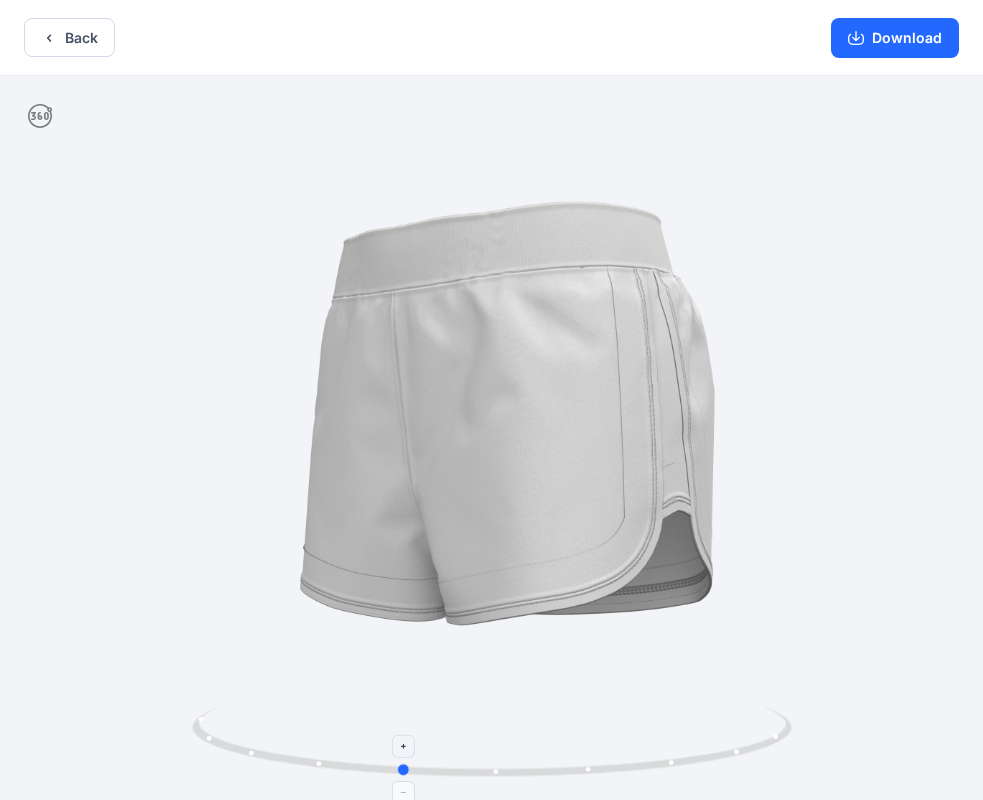 drag, startPoint x: 372, startPoint y: 734, endPoint x: 421, endPoint y: 744, distance: 50.01 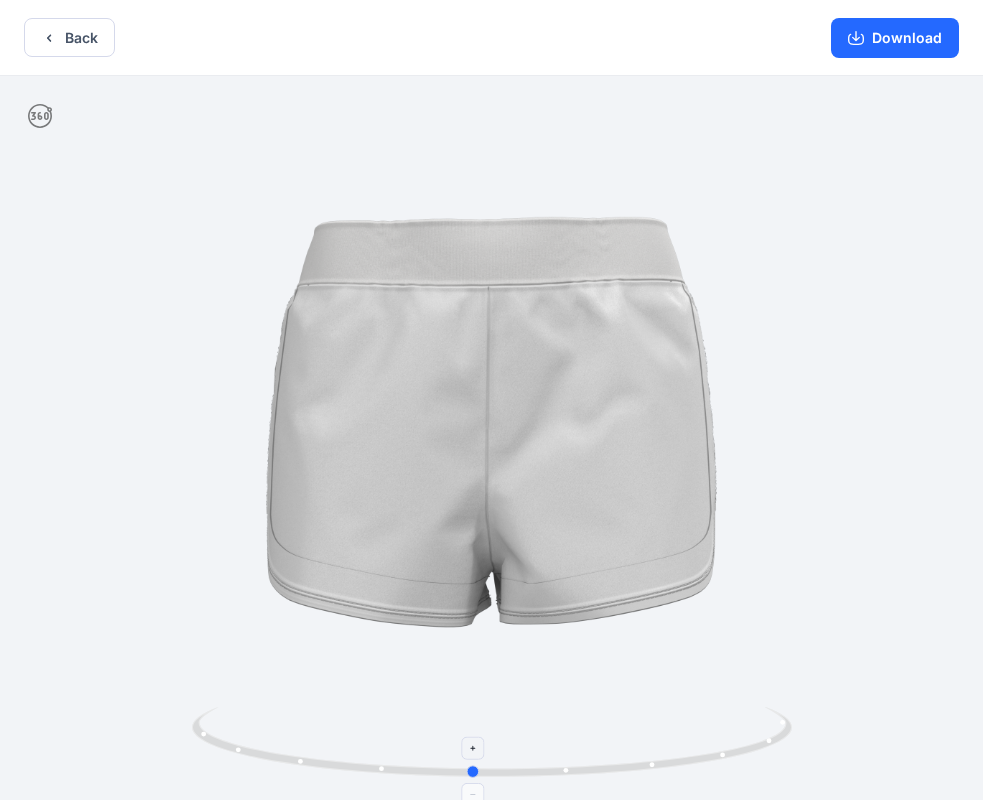 drag, startPoint x: 357, startPoint y: 735, endPoint x: 437, endPoint y: 731, distance: 80.09994 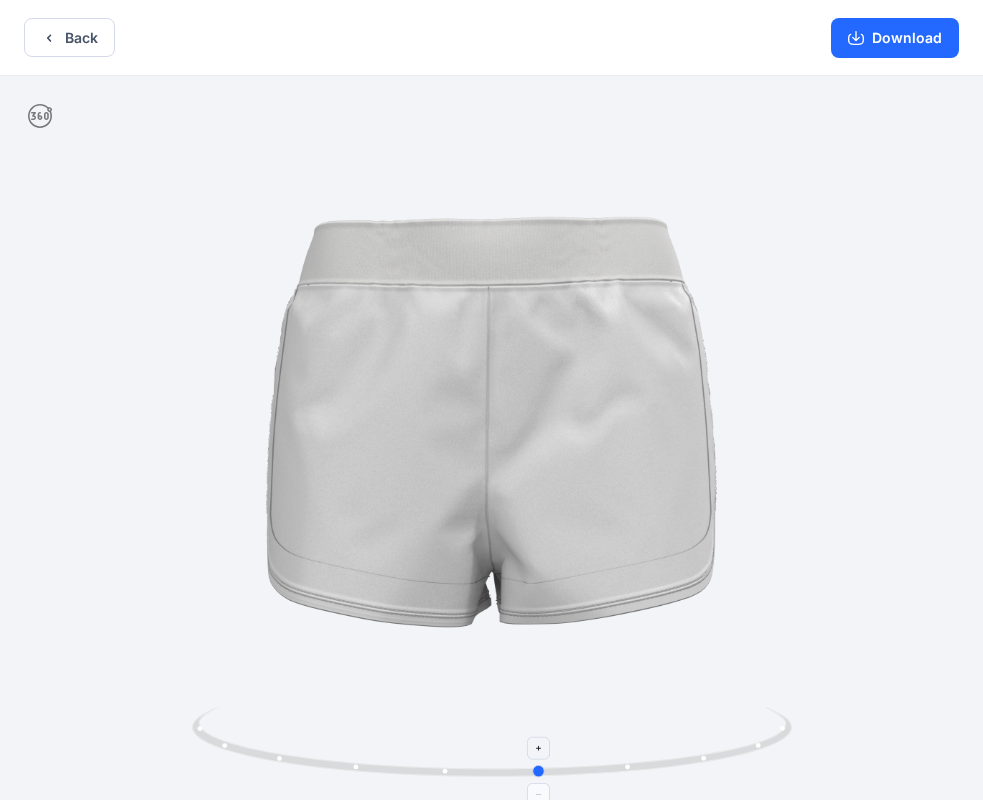 drag, startPoint x: 355, startPoint y: 729, endPoint x: 443, endPoint y: 741, distance: 88.814415 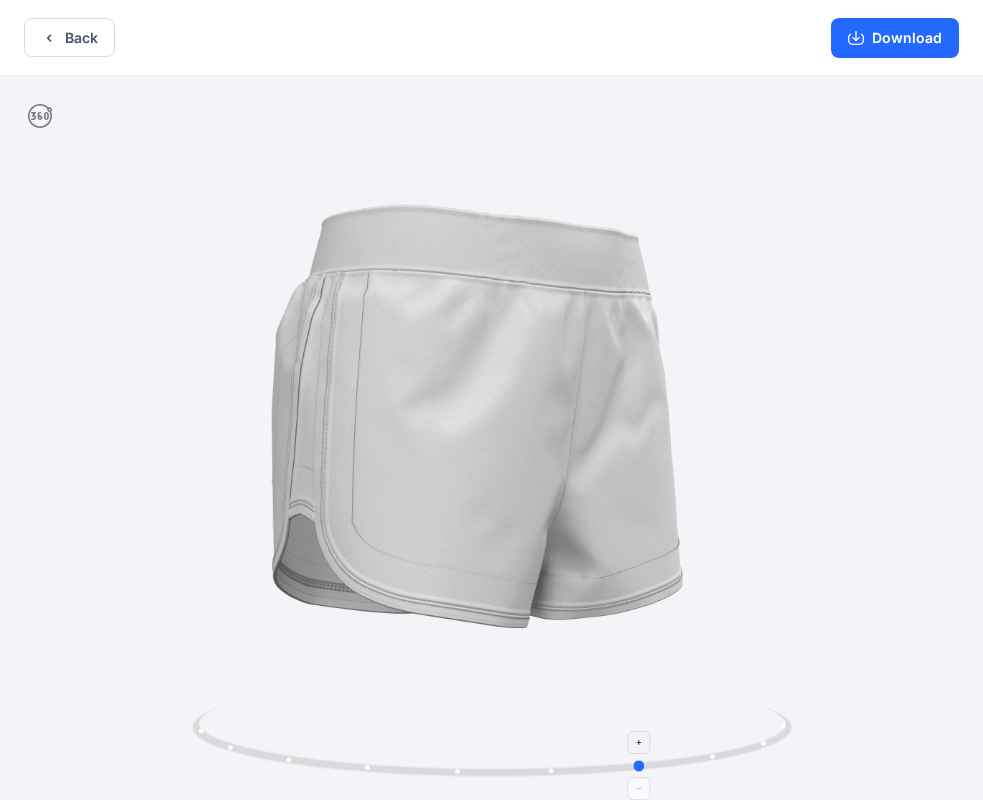 drag, startPoint x: 346, startPoint y: 741, endPoint x: 421, endPoint y: 740, distance: 75.00667 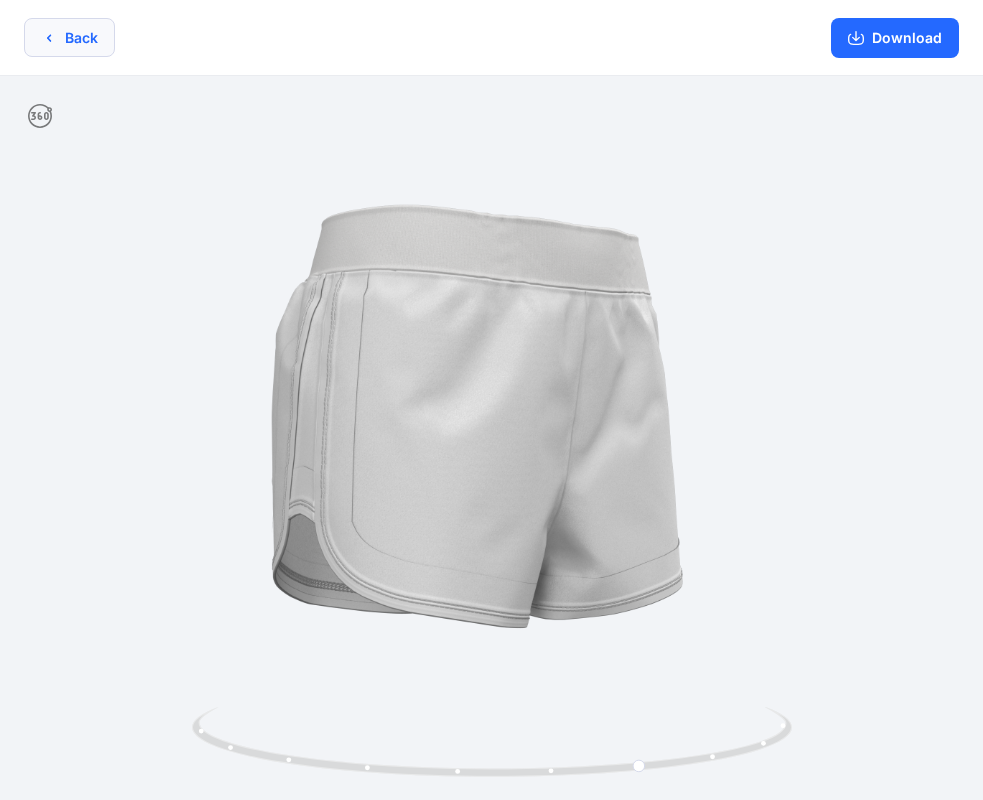 click 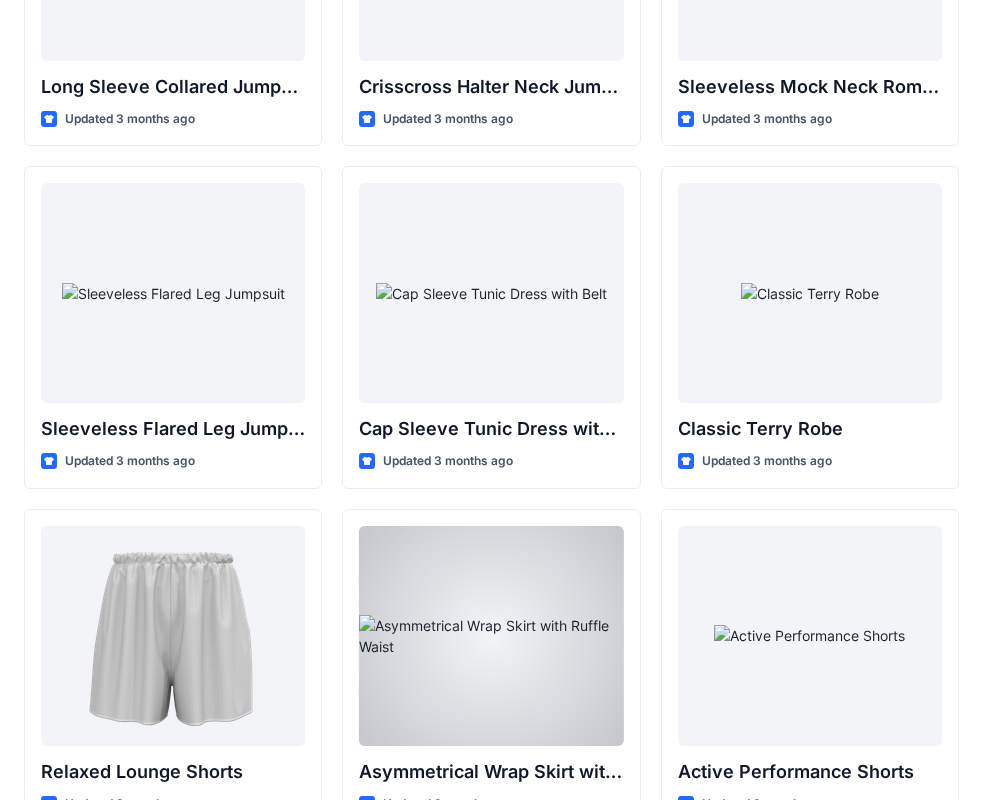scroll, scrollTop: 4487, scrollLeft: 0, axis: vertical 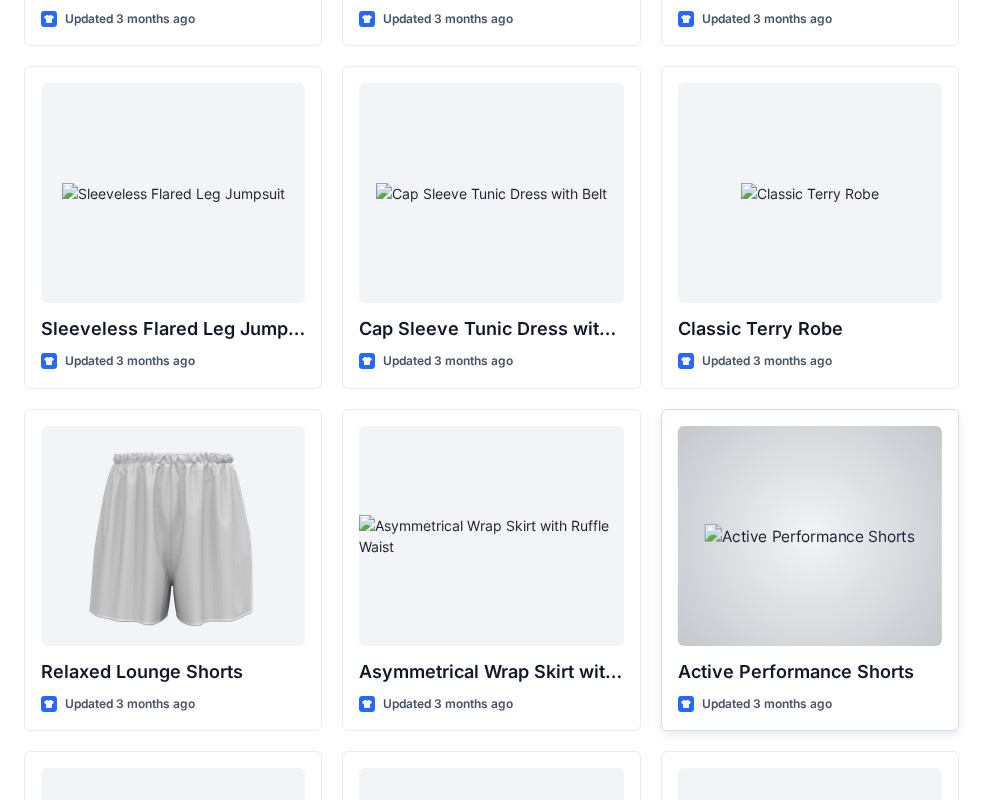 click on "Active Performance Shorts" at bounding box center (810, 672) 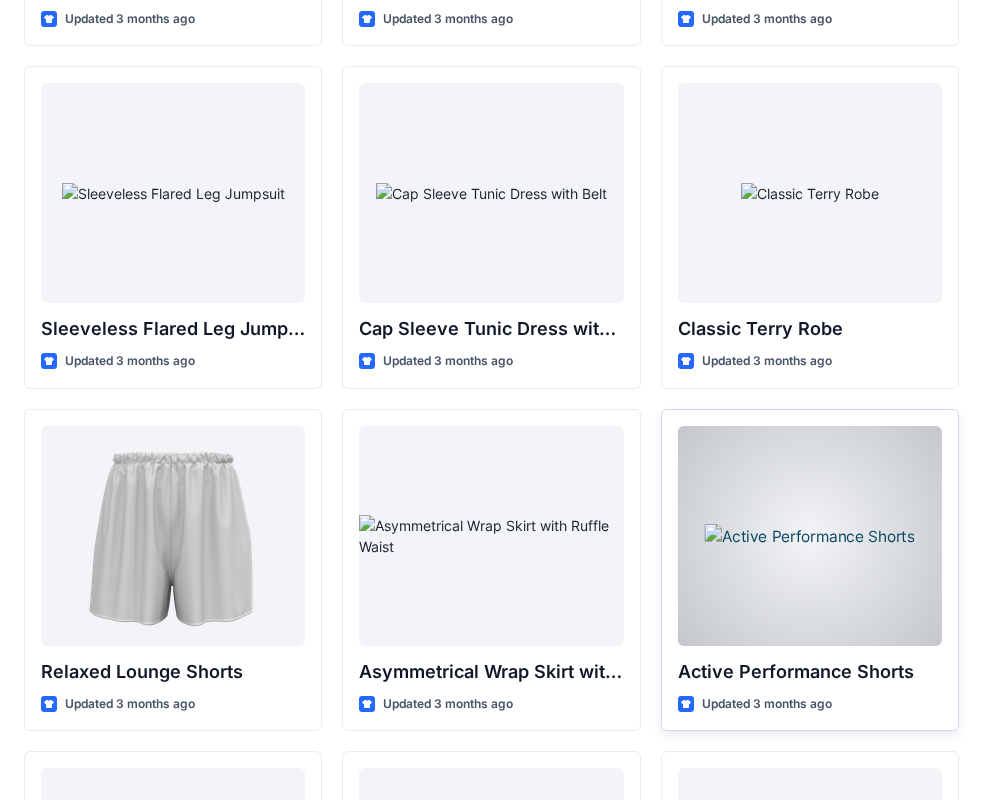 click at bounding box center [810, 536] 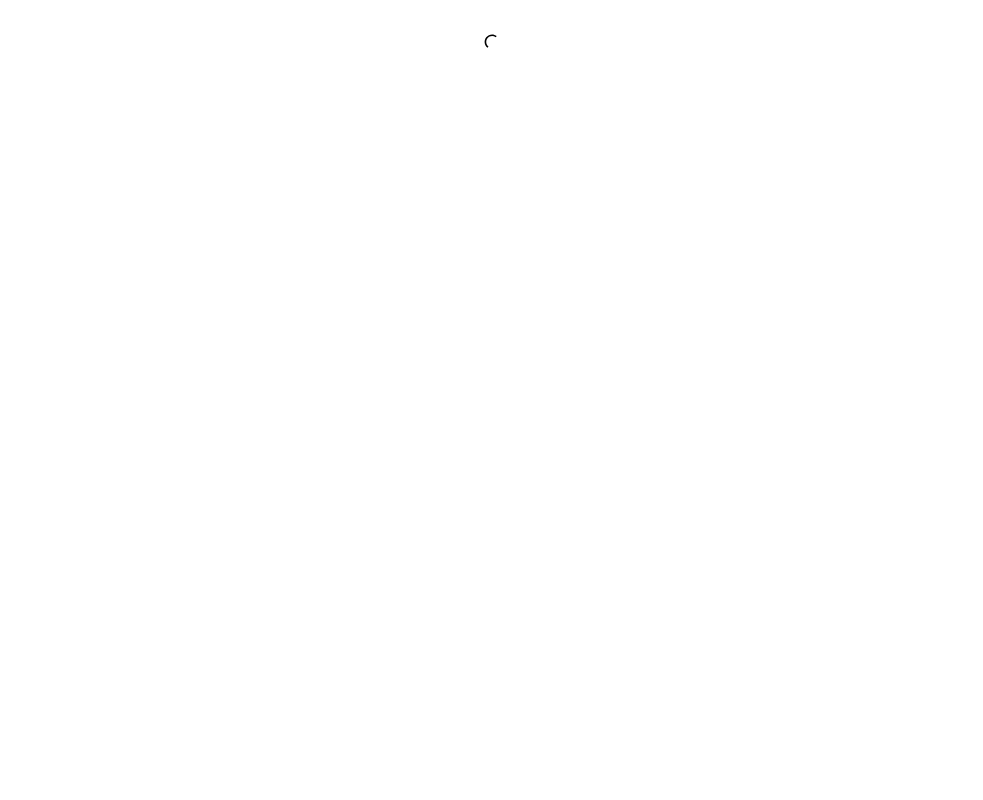 scroll, scrollTop: 0, scrollLeft: 0, axis: both 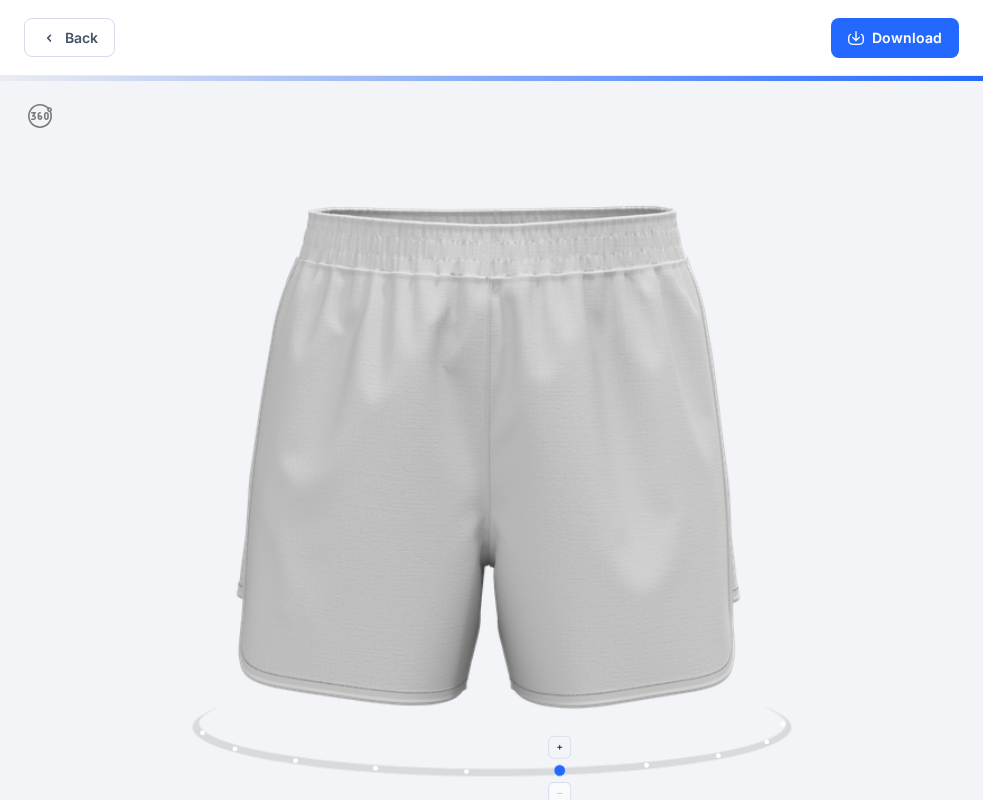 drag, startPoint x: 297, startPoint y: 760, endPoint x: 386, endPoint y: 765, distance: 89.140335 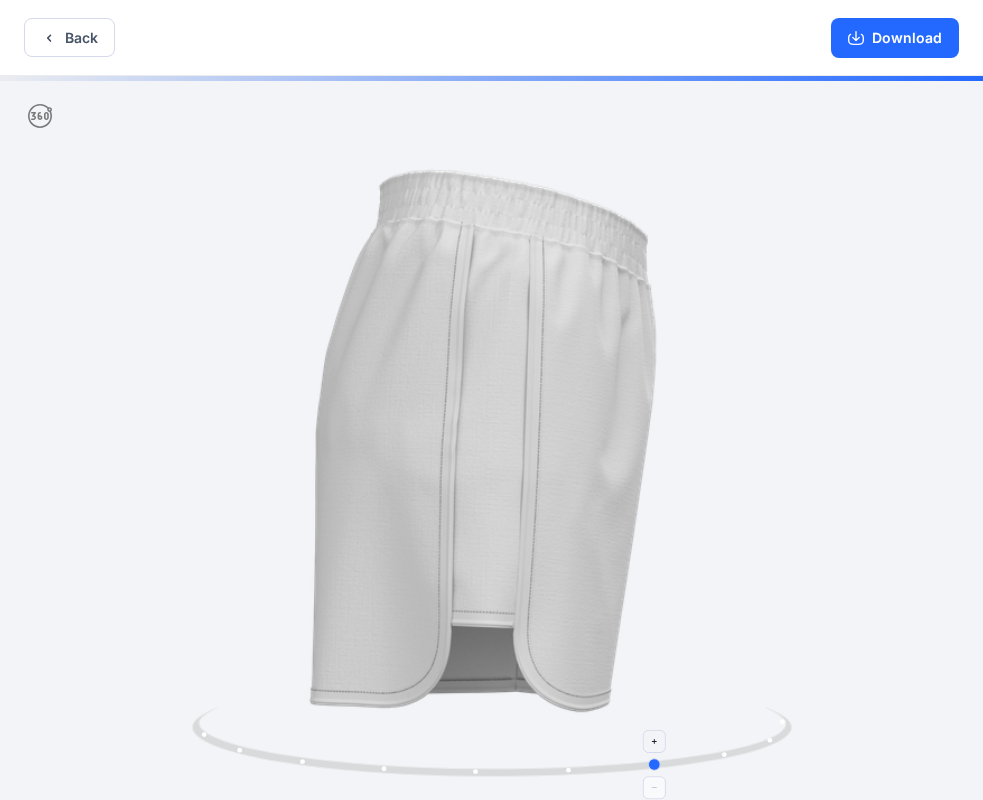 drag, startPoint x: 321, startPoint y: 762, endPoint x: 404, endPoint y: 762, distance: 83 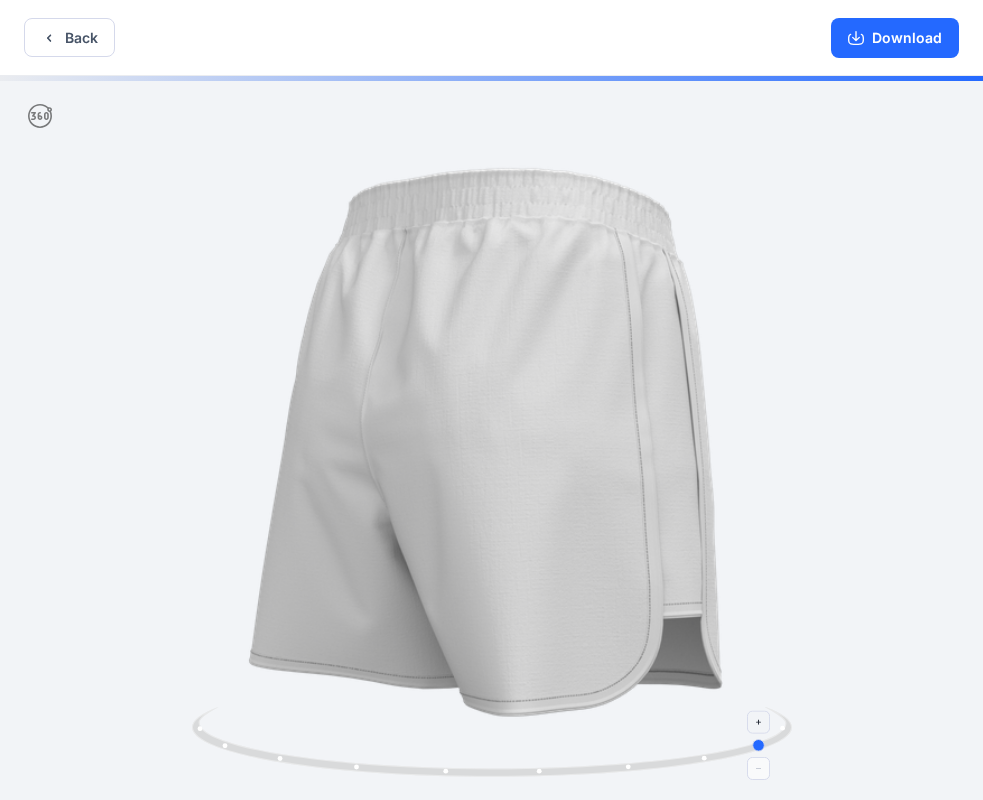 drag, startPoint x: 346, startPoint y: 766, endPoint x: 435, endPoint y: 772, distance: 89.20202 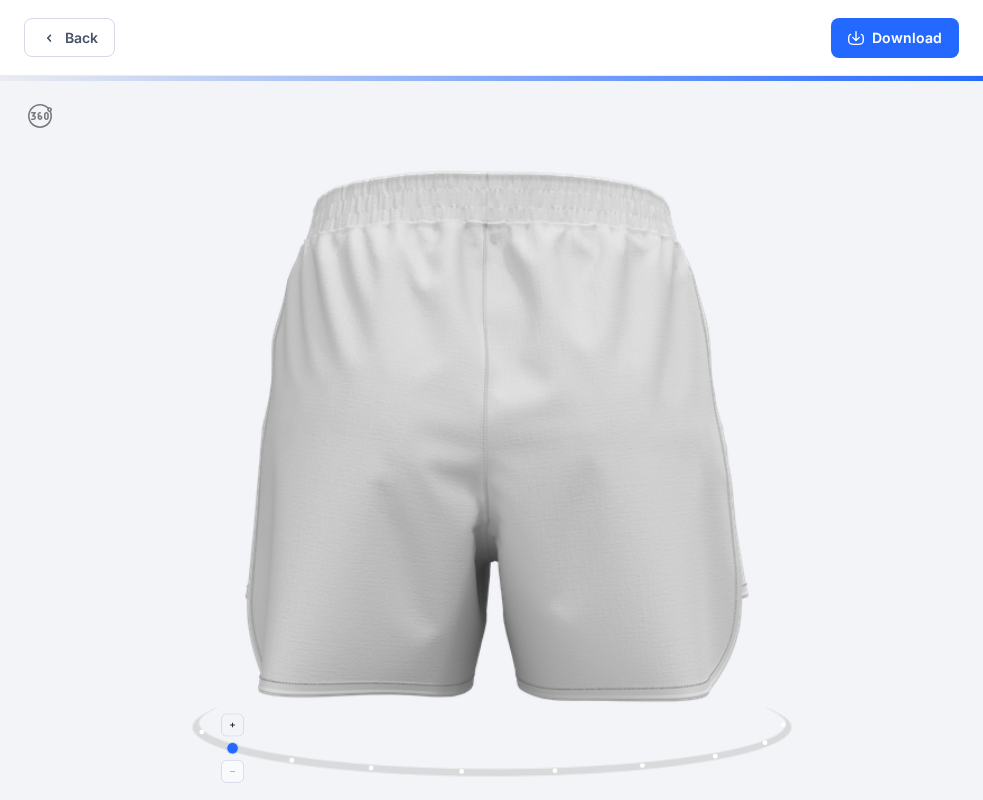 drag, startPoint x: 360, startPoint y: 767, endPoint x: 415, endPoint y: 767, distance: 55 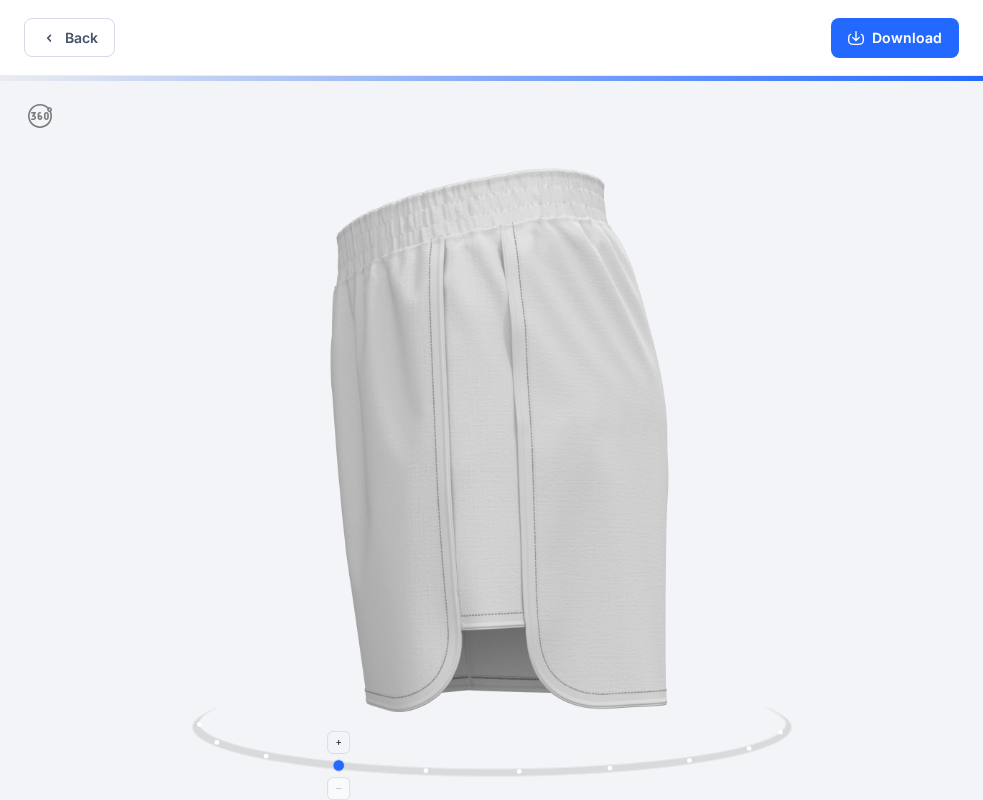 drag, startPoint x: 384, startPoint y: 771, endPoint x: 494, endPoint y: 774, distance: 110.0409 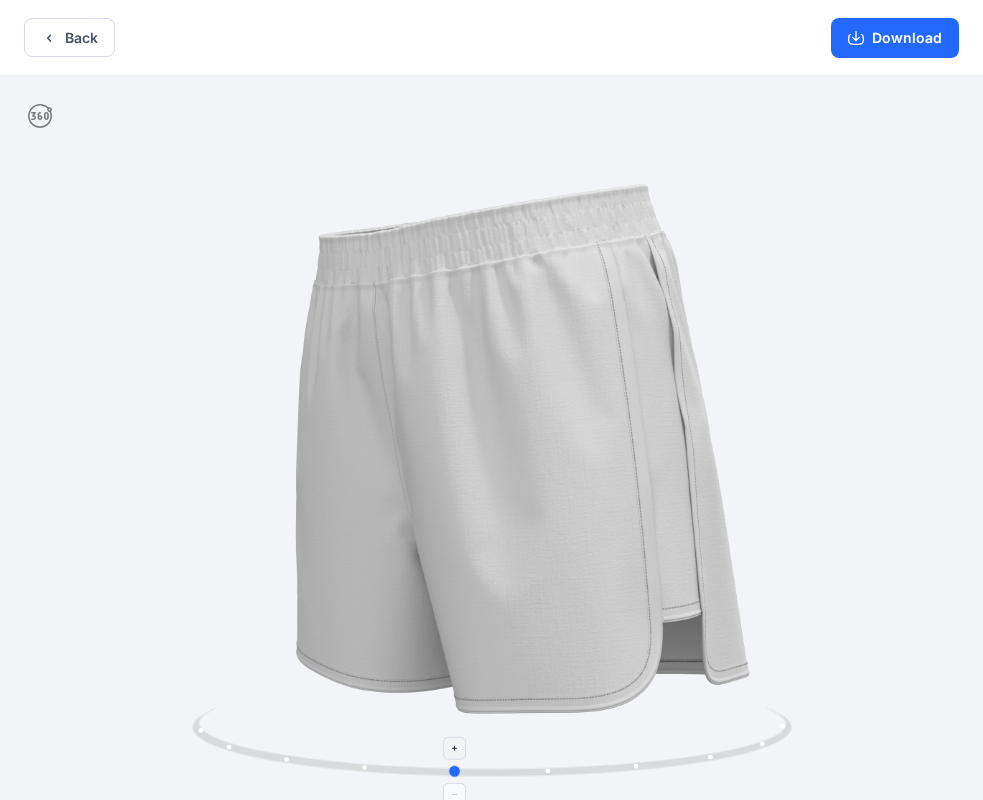 drag, startPoint x: 390, startPoint y: 772, endPoint x: 512, endPoint y: 772, distance: 122 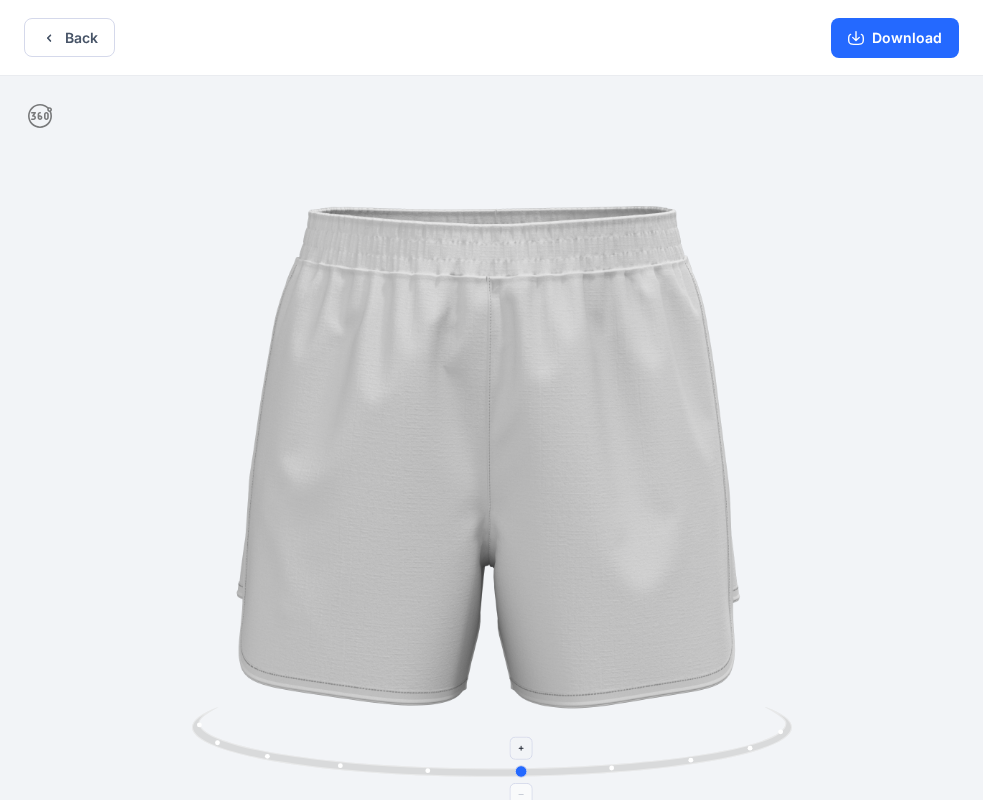 drag, startPoint x: 424, startPoint y: 774, endPoint x: 491, endPoint y: 772, distance: 67.02985 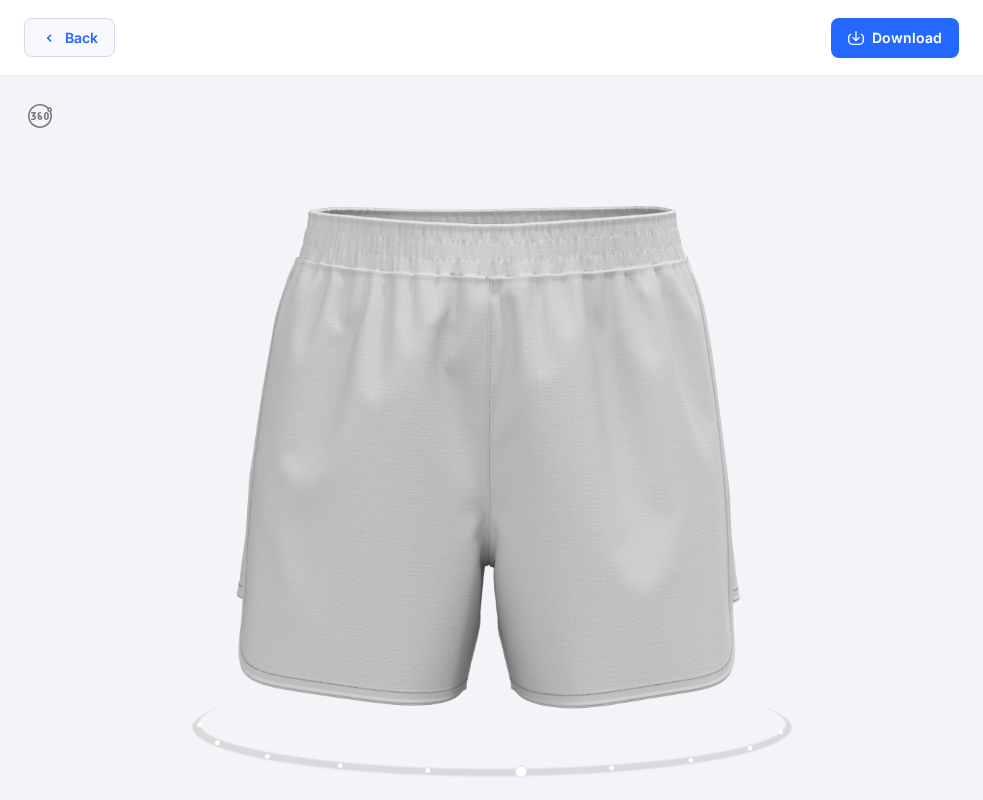 click on "Back" at bounding box center [69, 37] 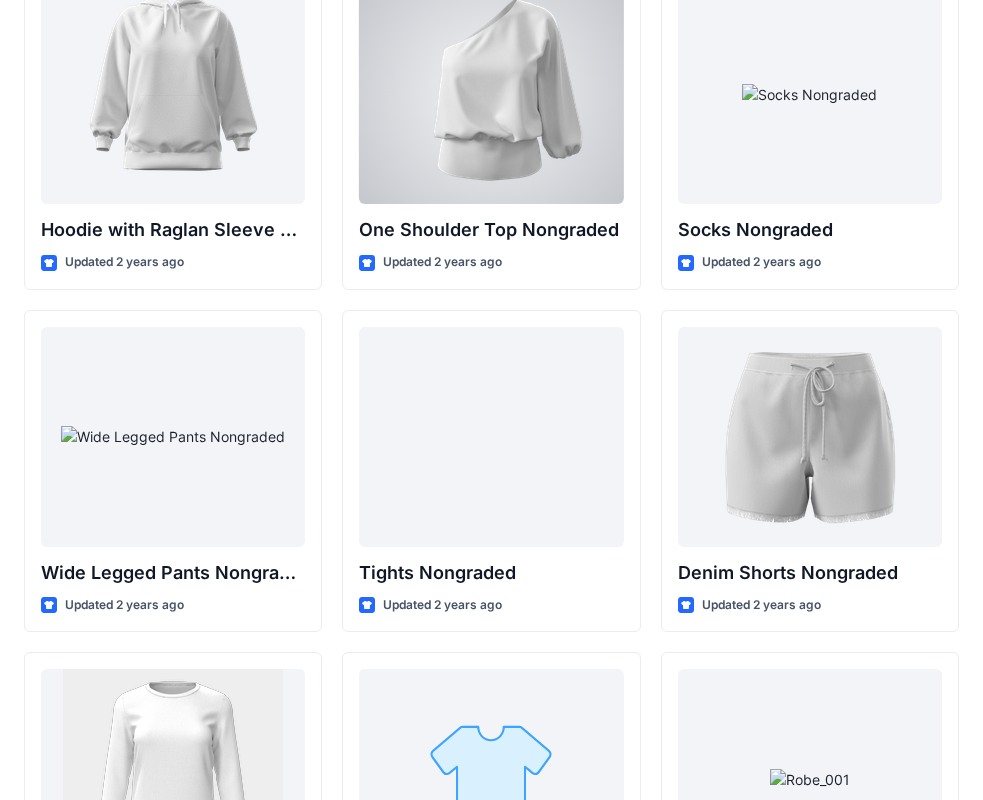 scroll, scrollTop: 21029, scrollLeft: 0, axis: vertical 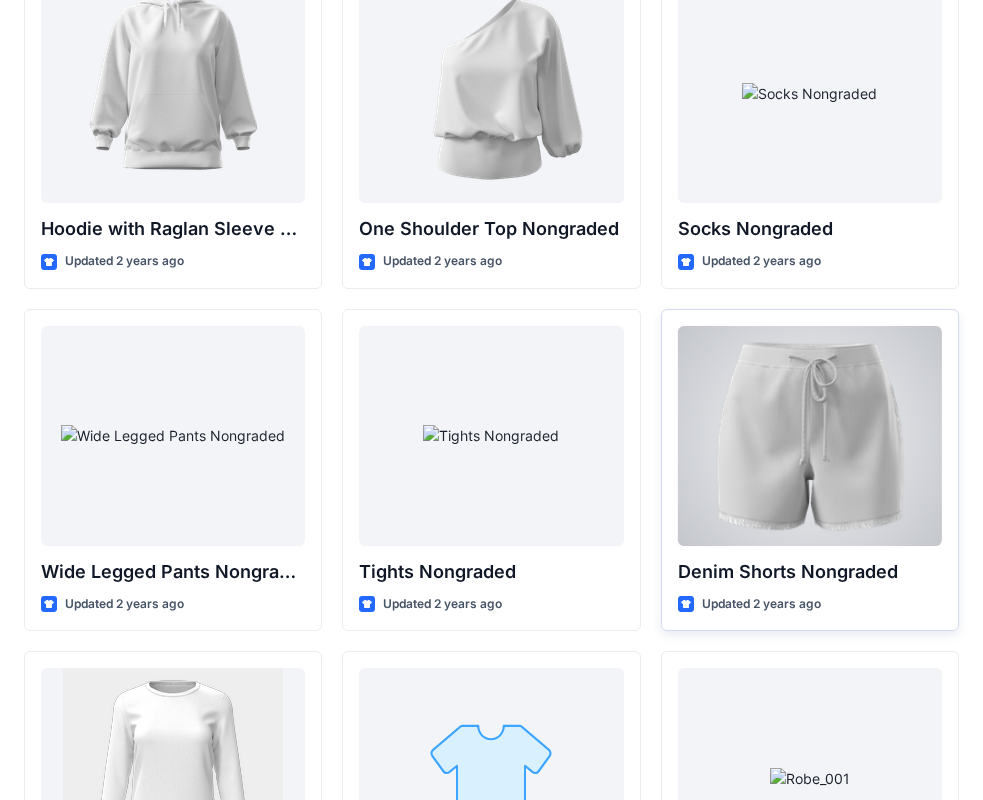 click at bounding box center (810, 436) 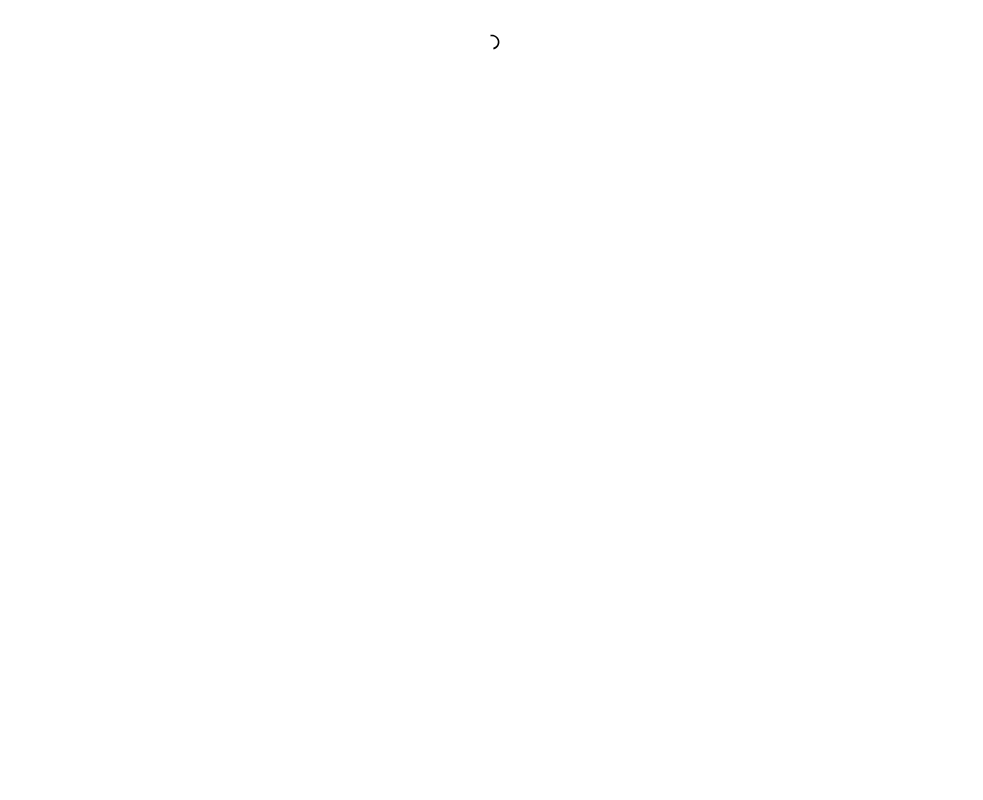 scroll, scrollTop: 0, scrollLeft: 0, axis: both 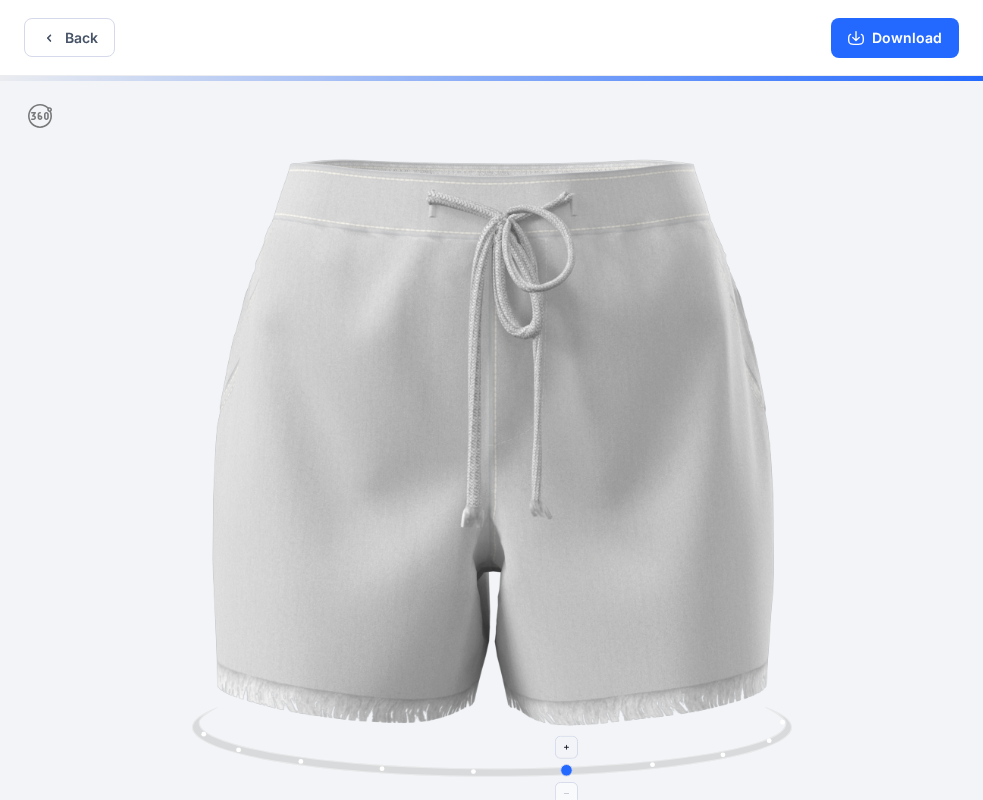 drag, startPoint x: 279, startPoint y: 757, endPoint x: 368, endPoint y: 773, distance: 90.426765 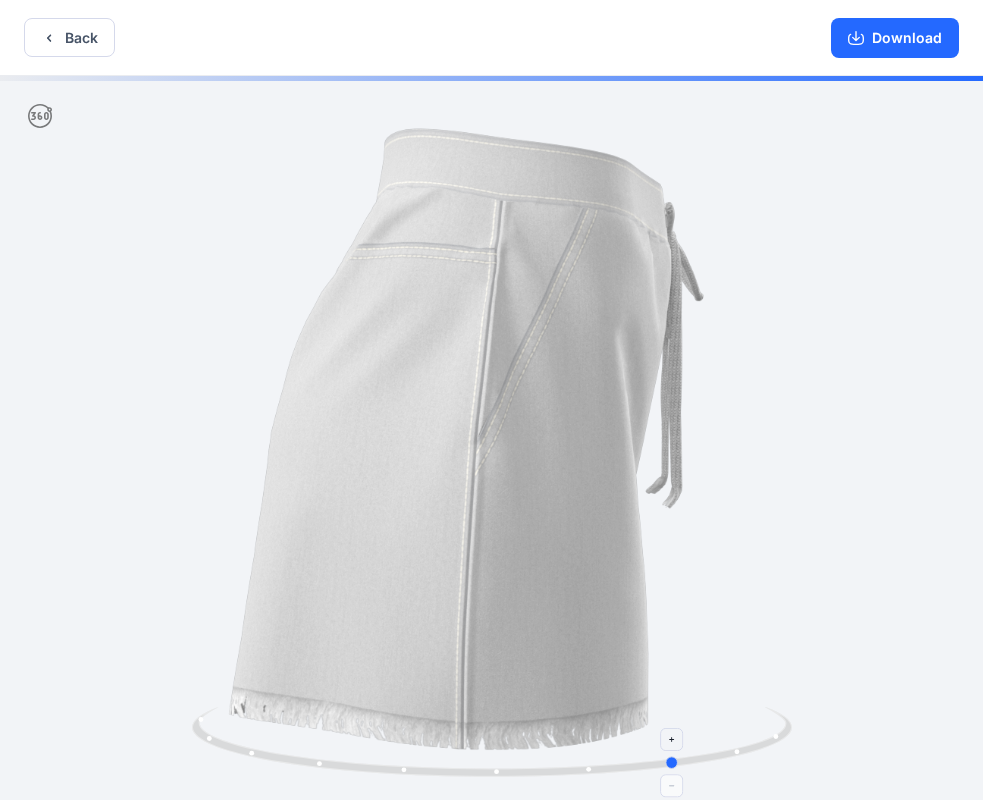 drag, startPoint x: 323, startPoint y: 762, endPoint x: 409, endPoint y: 762, distance: 86 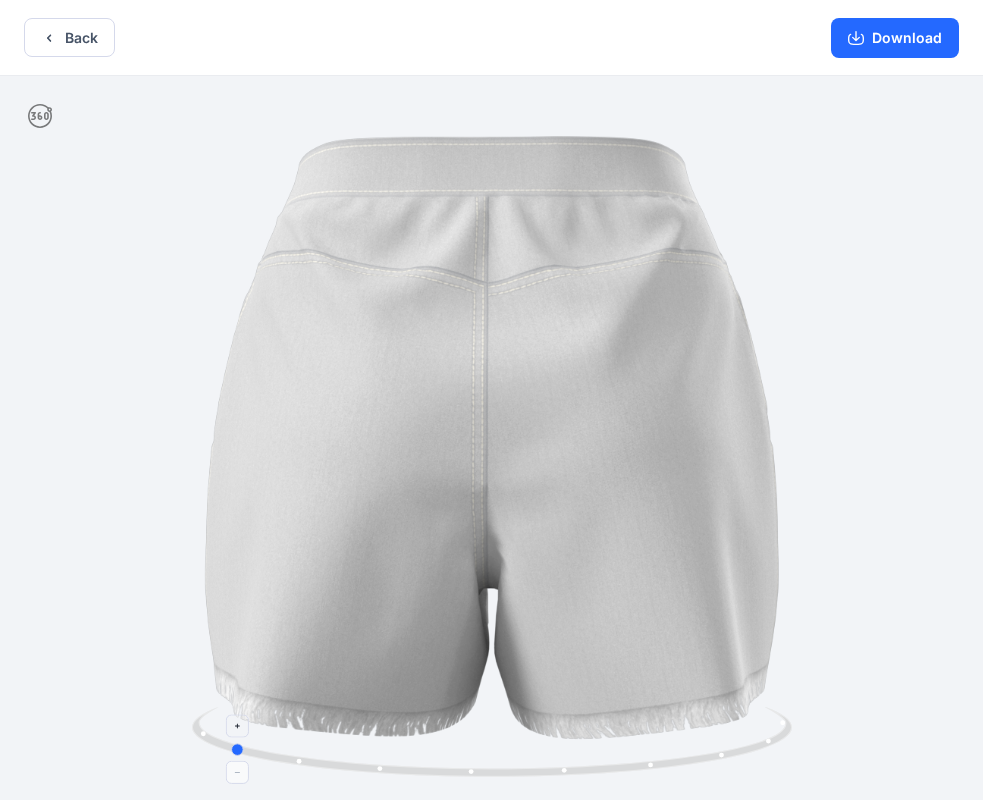 drag, startPoint x: 357, startPoint y: 771, endPoint x: 491, endPoint y: 780, distance: 134.3019 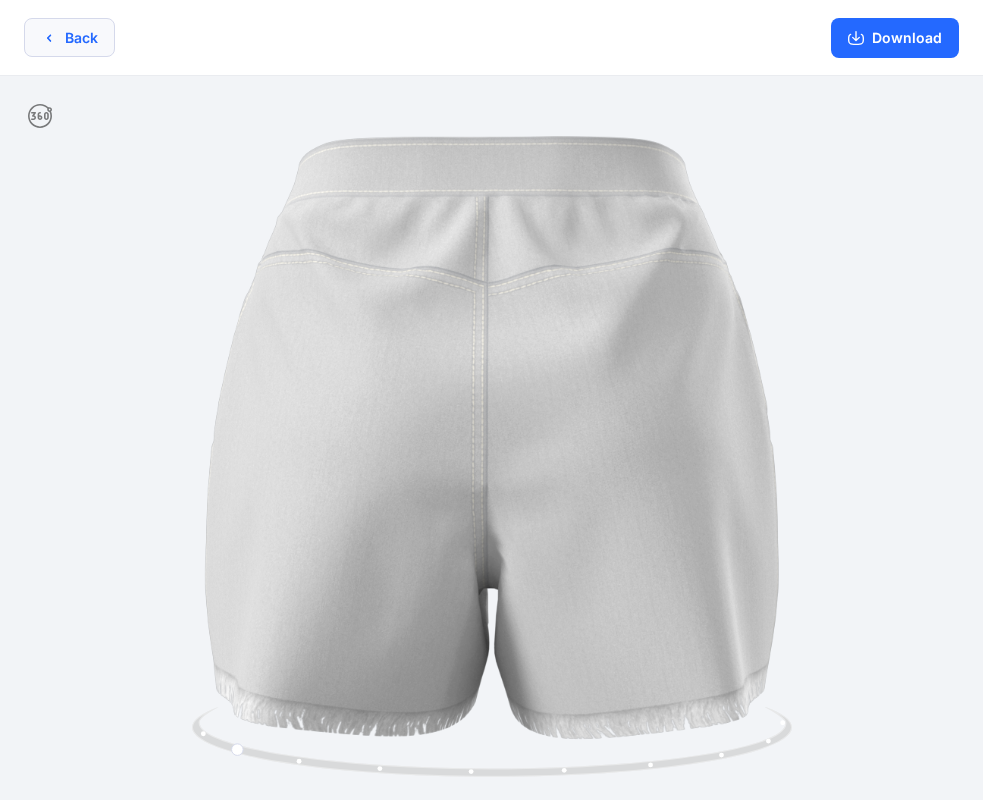 click on "Back" at bounding box center (69, 37) 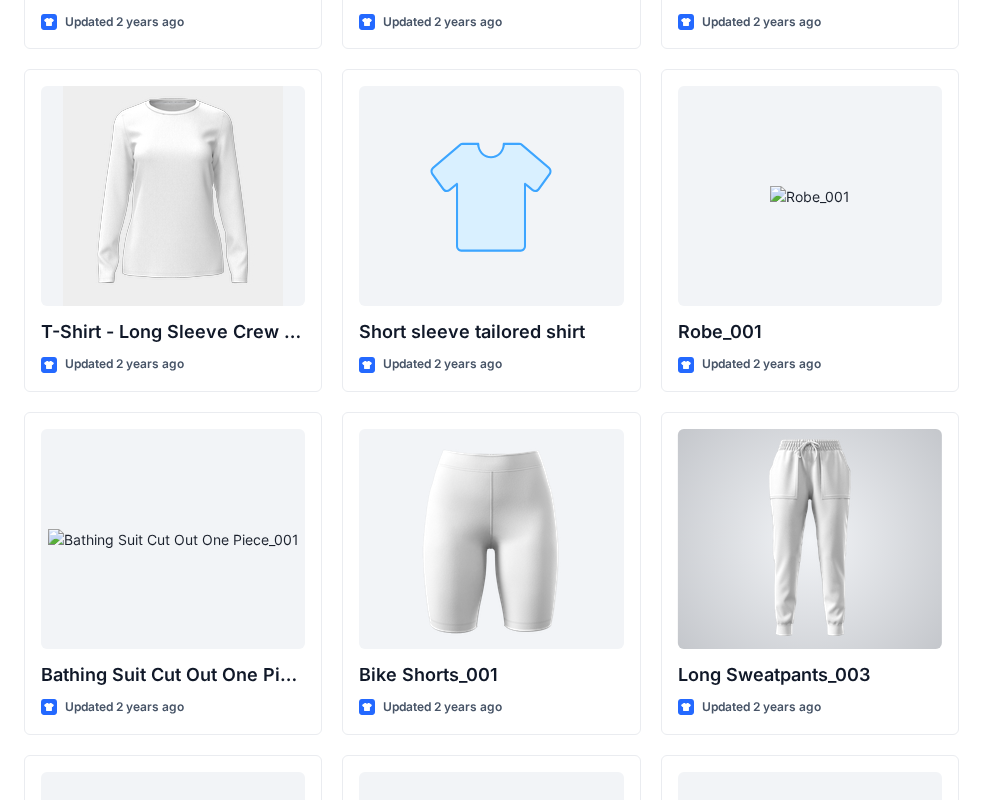 scroll, scrollTop: 21699, scrollLeft: 0, axis: vertical 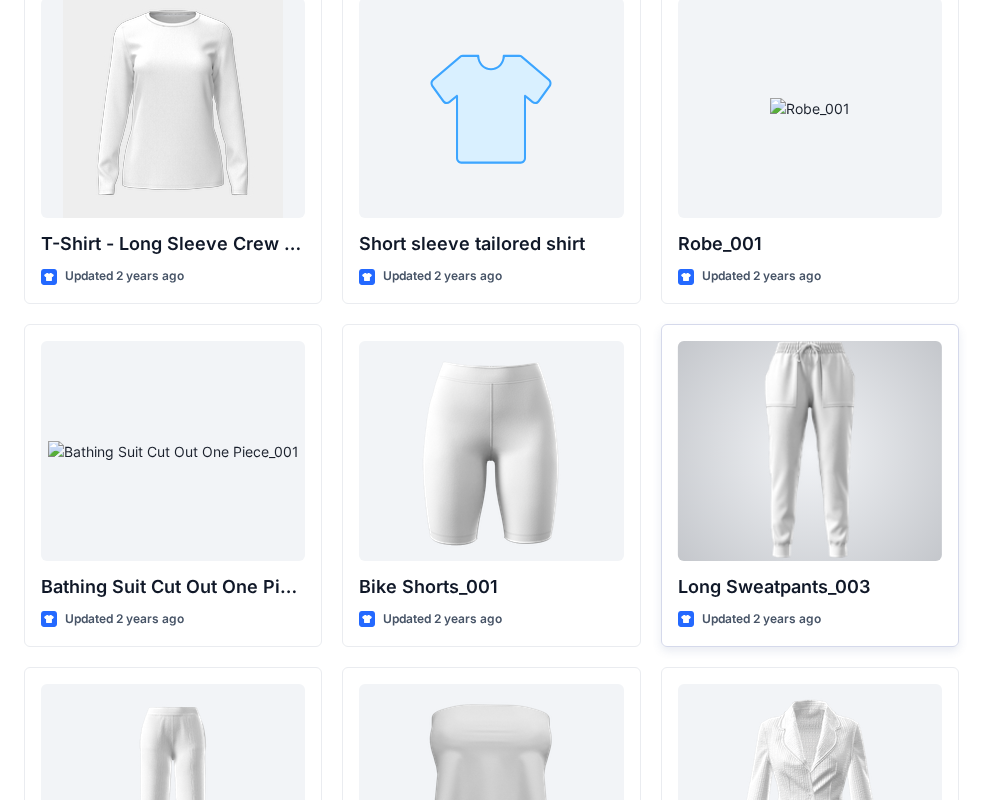 click at bounding box center [810, 451] 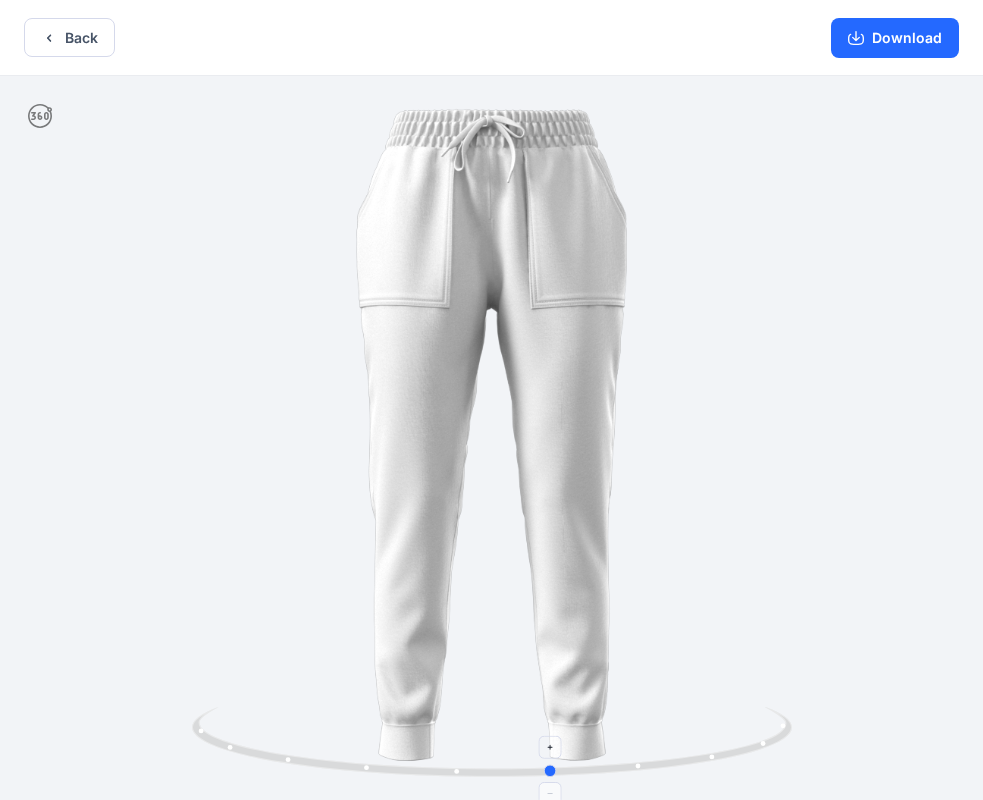 drag, startPoint x: 471, startPoint y: 773, endPoint x: 531, endPoint y: 776, distance: 60.074955 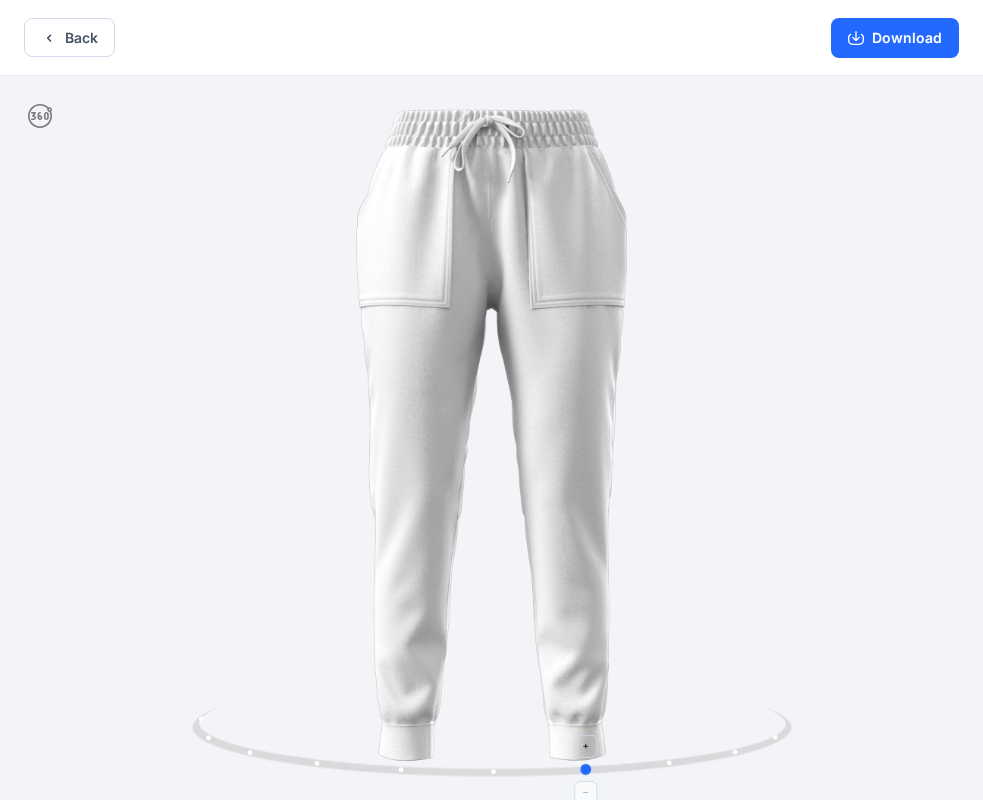 drag, startPoint x: 438, startPoint y: 772, endPoint x: 405, endPoint y: 772, distance: 33 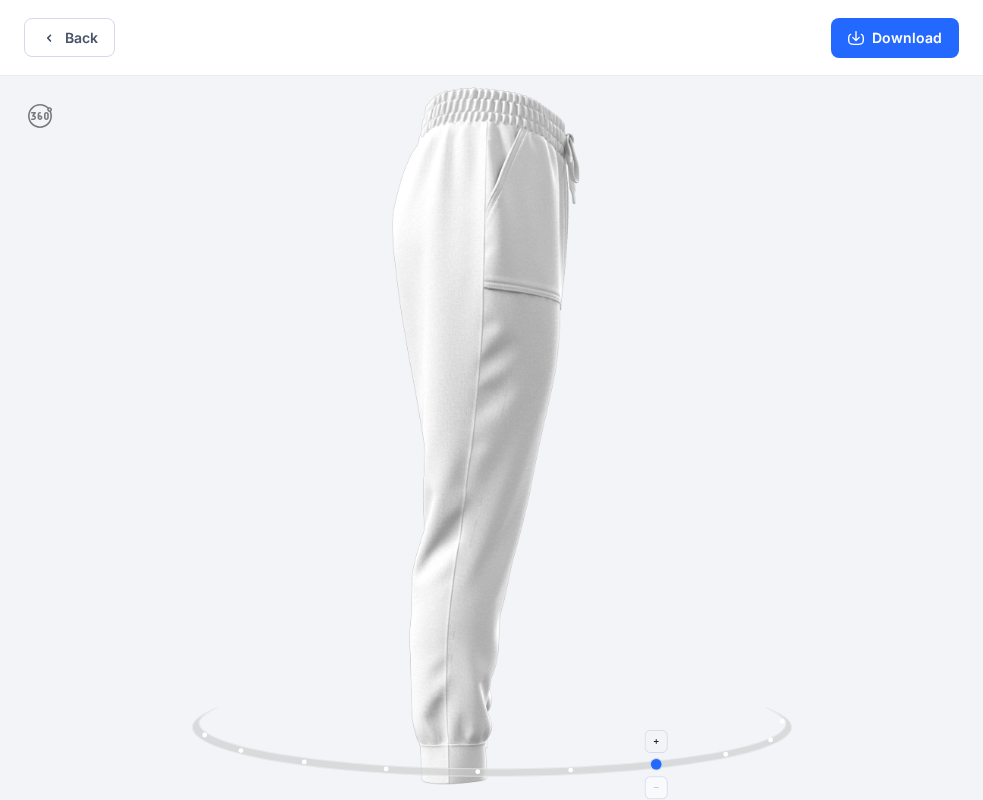drag, startPoint x: 309, startPoint y: 759, endPoint x: 363, endPoint y: 764, distance: 54.230988 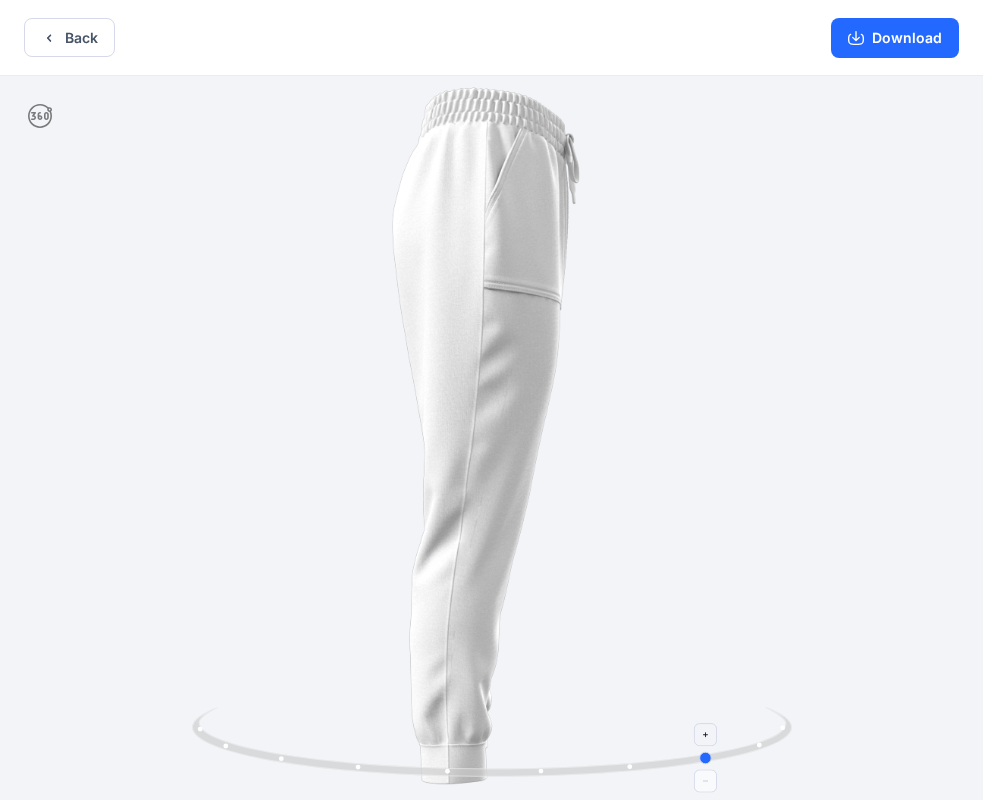 drag, startPoint x: 316, startPoint y: 761, endPoint x: 376, endPoint y: 768, distance: 60.40695 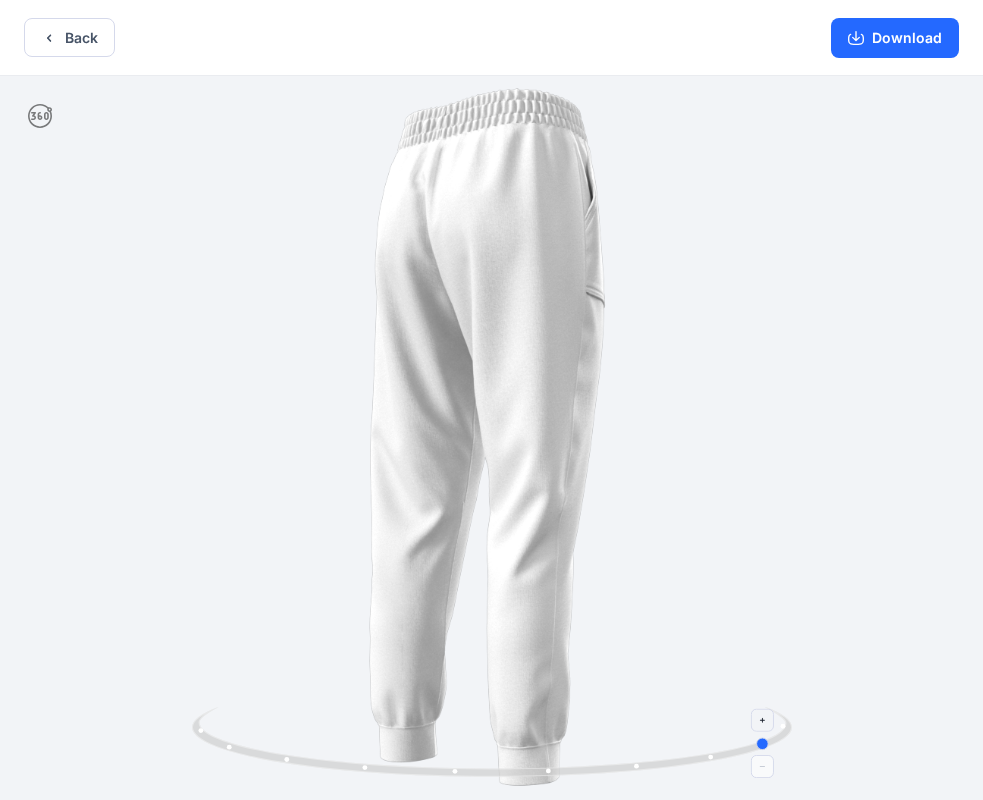 drag, startPoint x: 329, startPoint y: 765, endPoint x: 383, endPoint y: 765, distance: 54 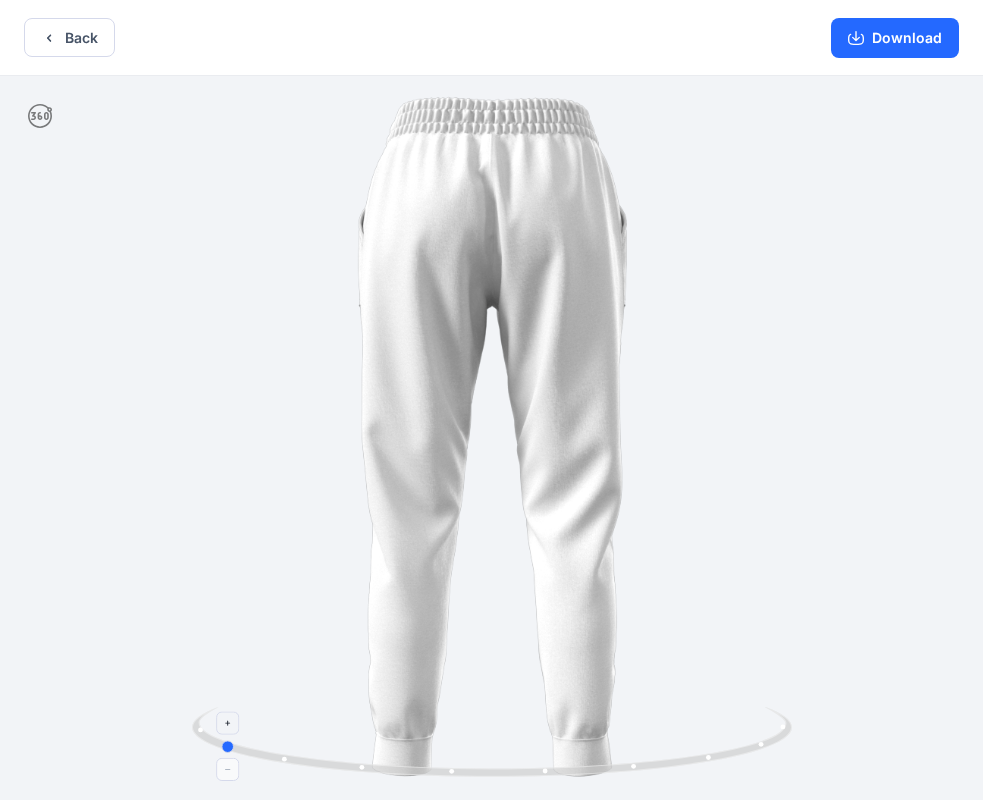drag, startPoint x: 332, startPoint y: 764, endPoint x: 372, endPoint y: 764, distance: 40 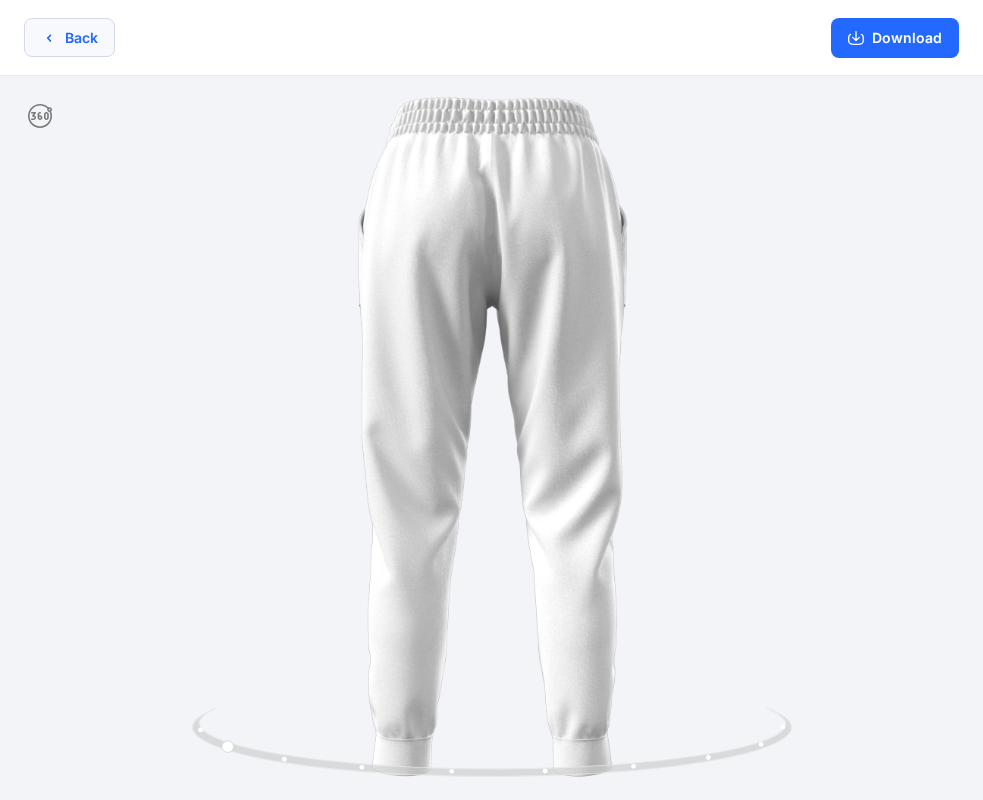 click on "Back" at bounding box center (69, 37) 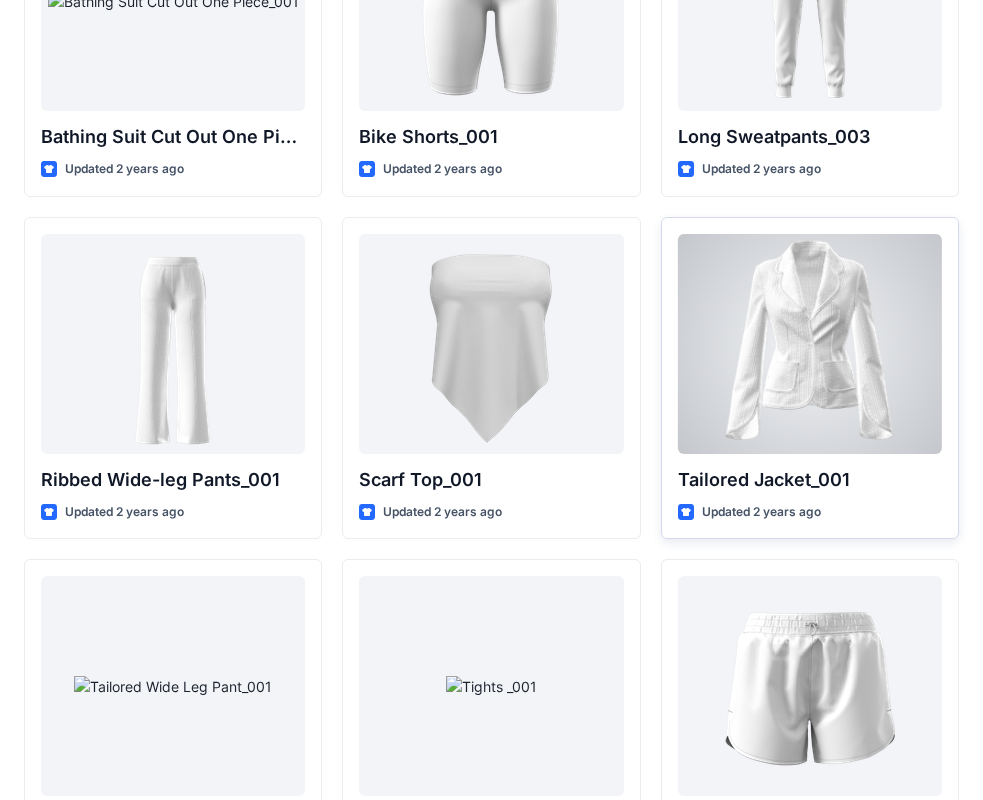 scroll, scrollTop: 22199, scrollLeft: 0, axis: vertical 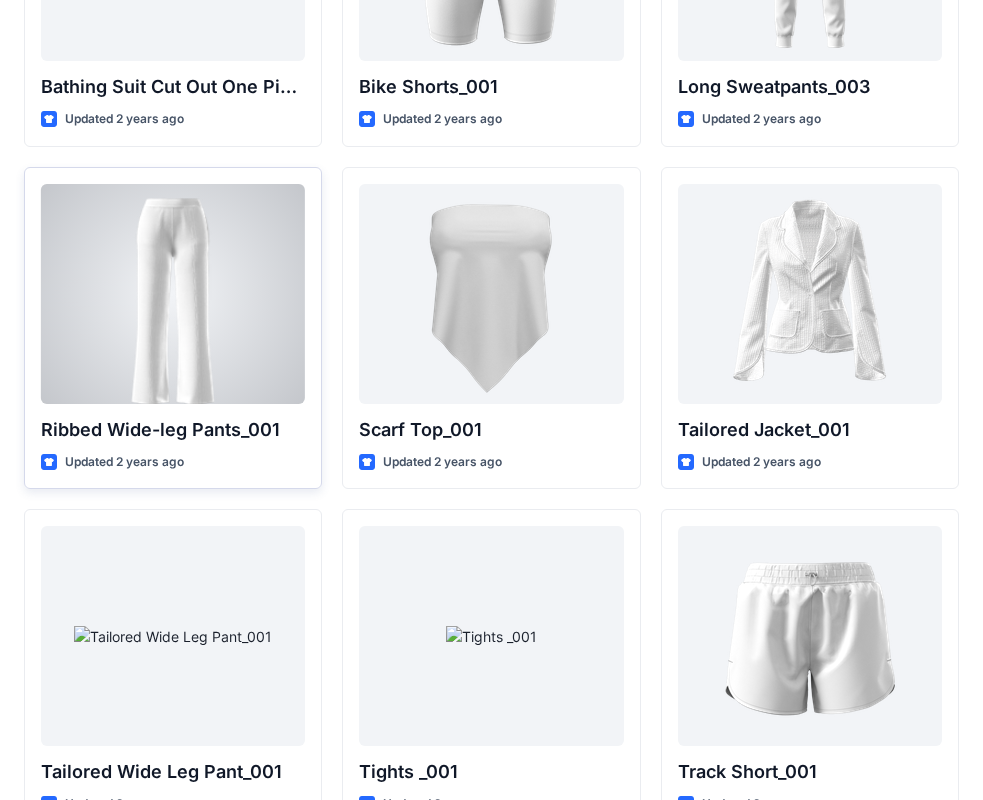 click at bounding box center [173, 294] 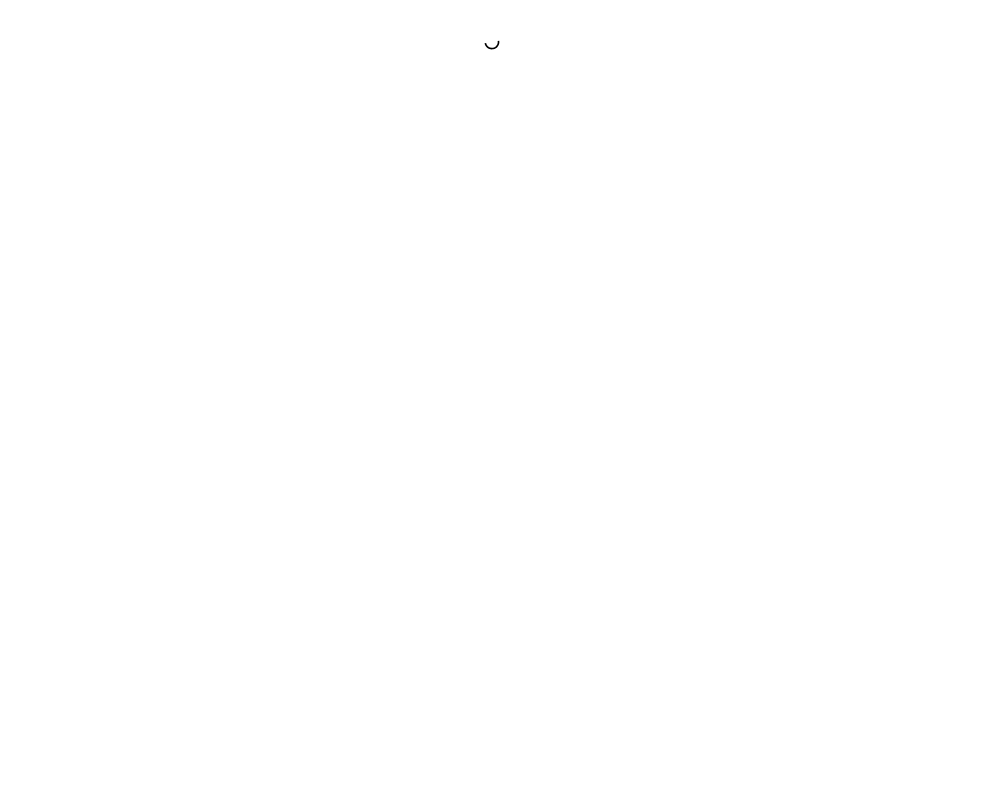 scroll, scrollTop: 0, scrollLeft: 0, axis: both 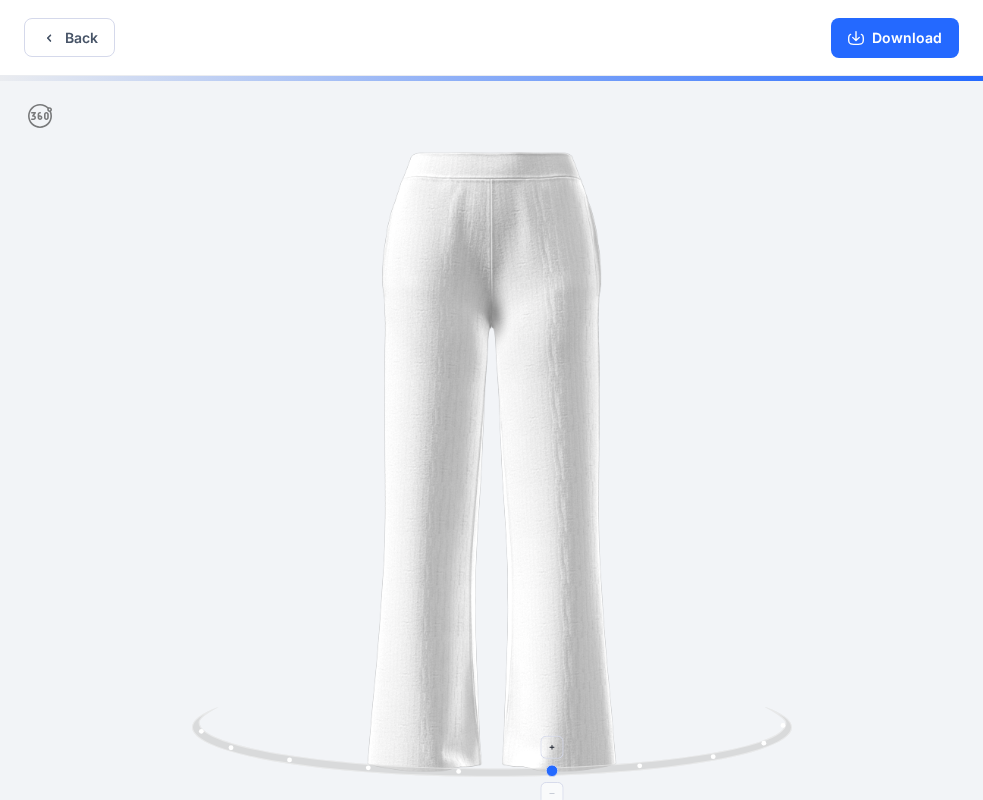 drag, startPoint x: 309, startPoint y: 760, endPoint x: 373, endPoint y: 764, distance: 64.12488 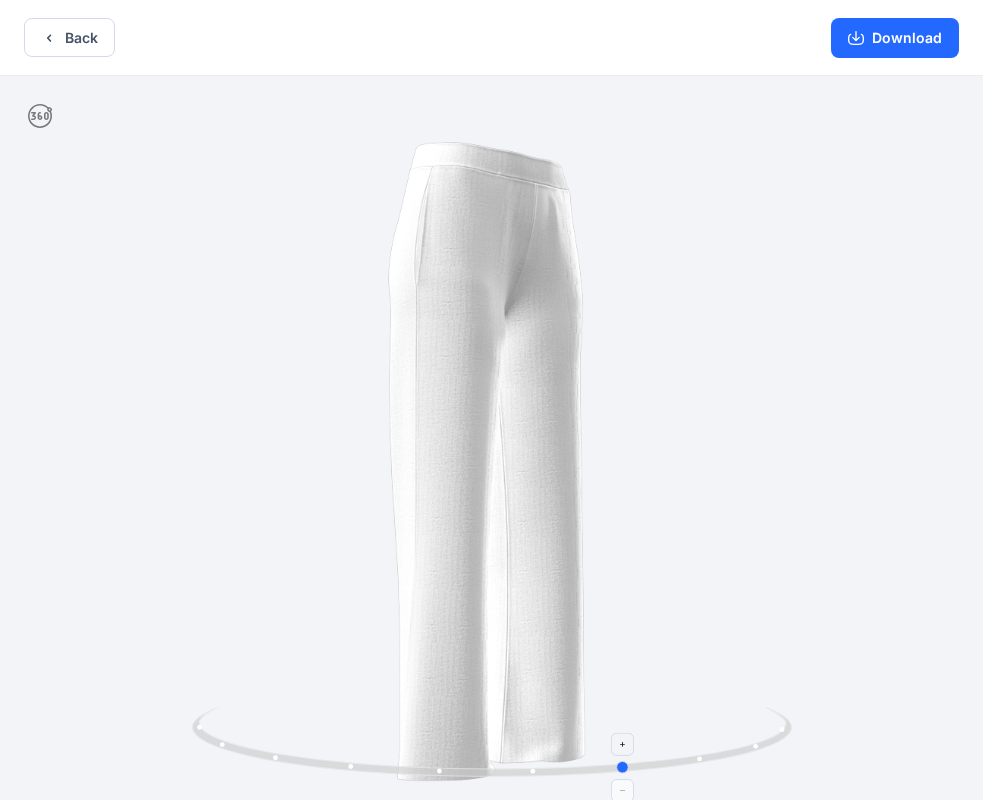 drag, startPoint x: 304, startPoint y: 763, endPoint x: 376, endPoint y: 771, distance: 72.443085 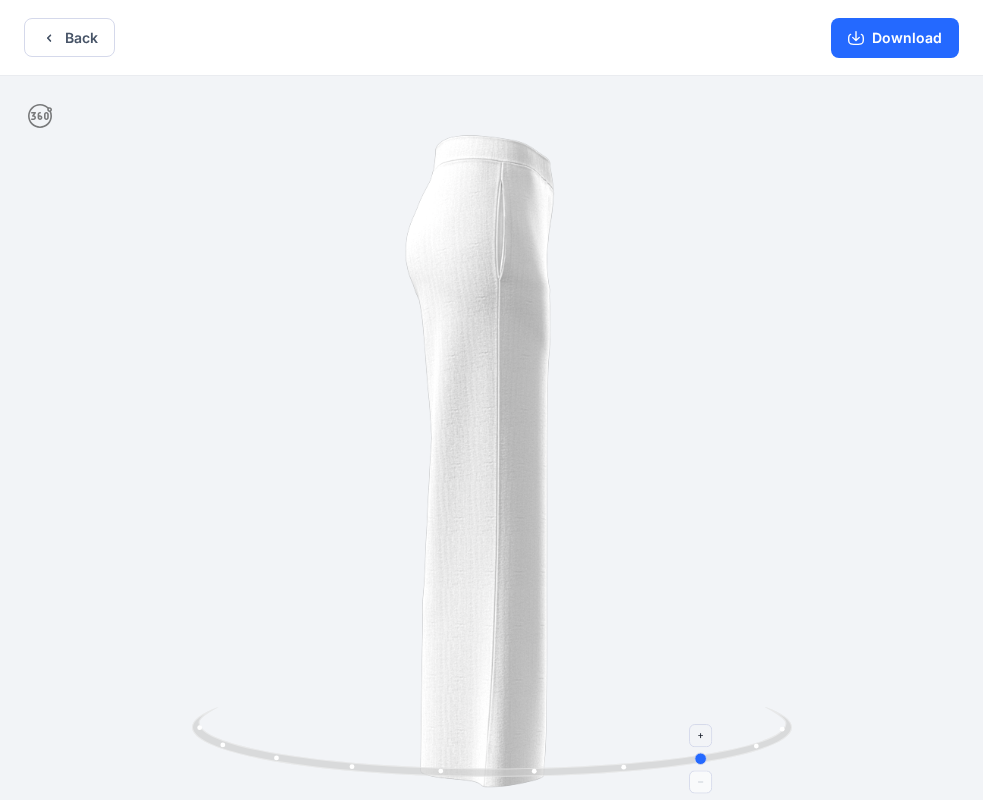 drag, startPoint x: 331, startPoint y: 762, endPoint x: 398, endPoint y: 773, distance: 67.89698 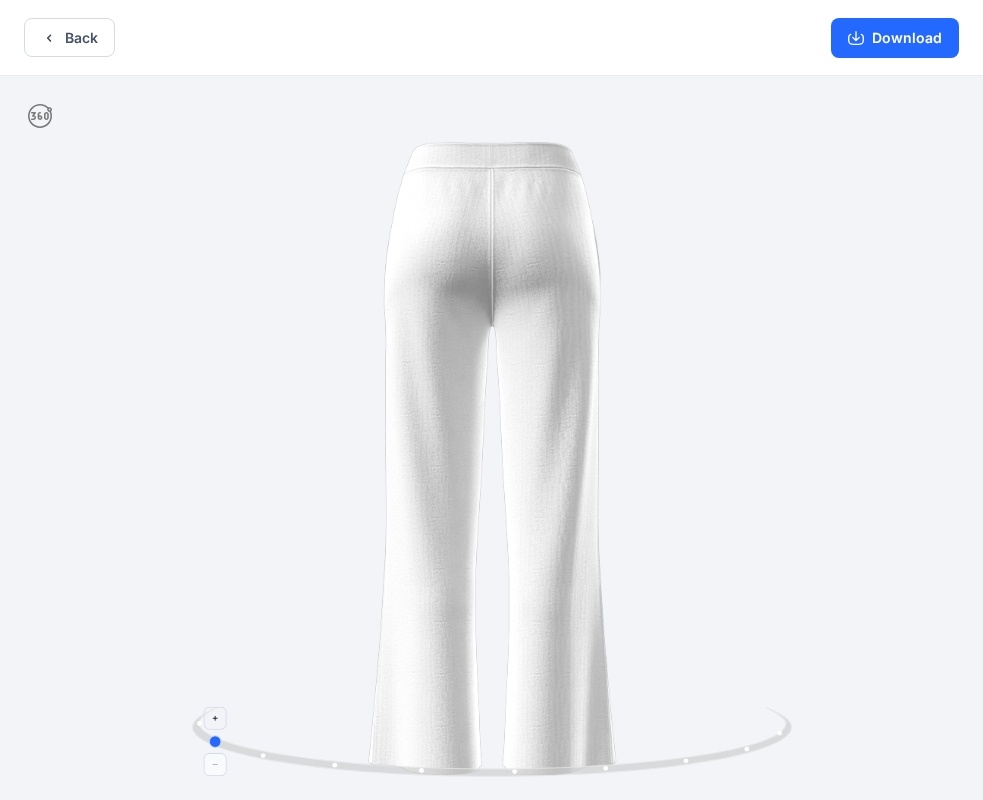 drag, startPoint x: 332, startPoint y: 767, endPoint x: 428, endPoint y: 779, distance: 96.74709 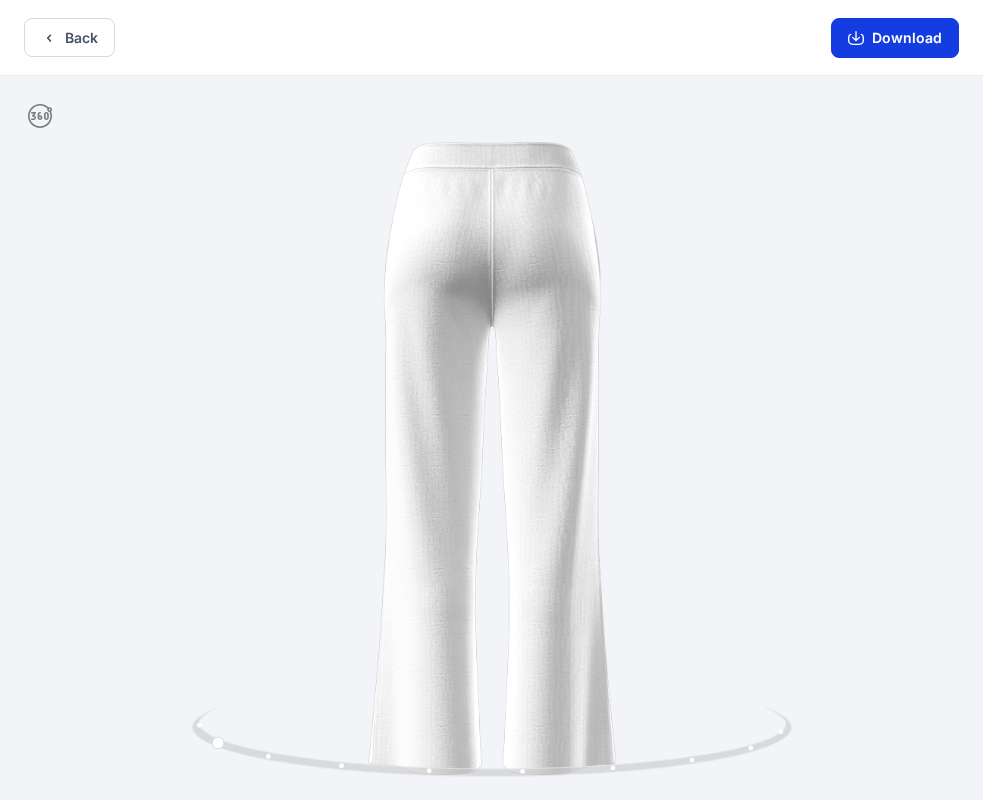 click on "Download" at bounding box center (895, 38) 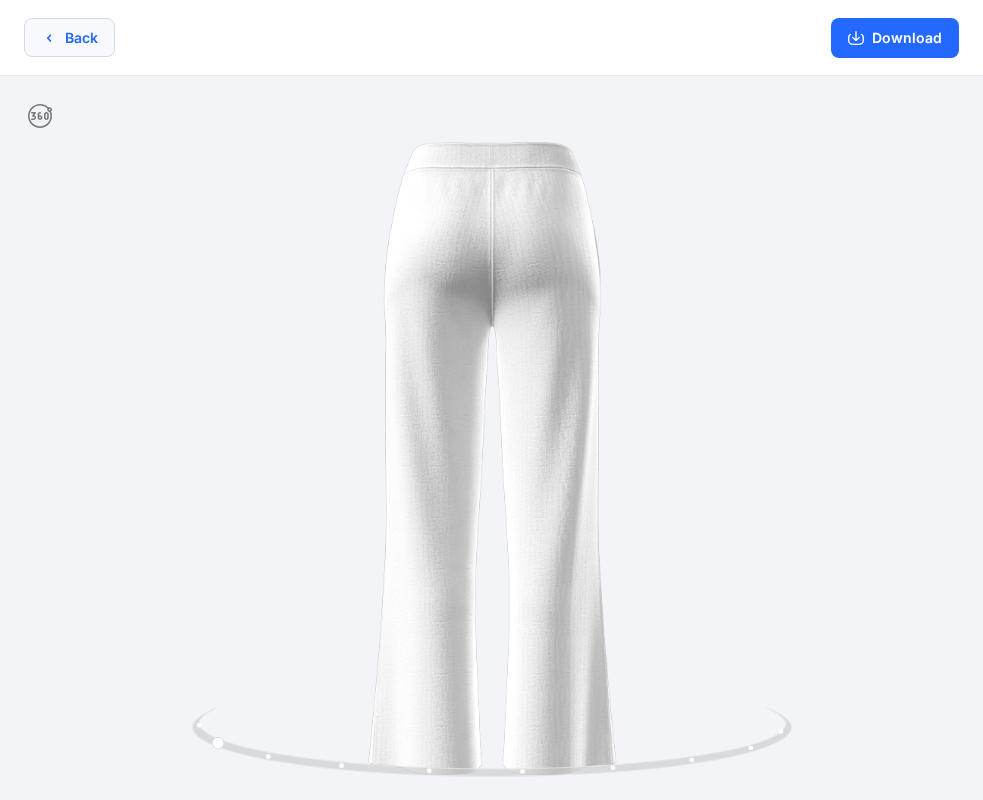 click on "Back" at bounding box center [69, 37] 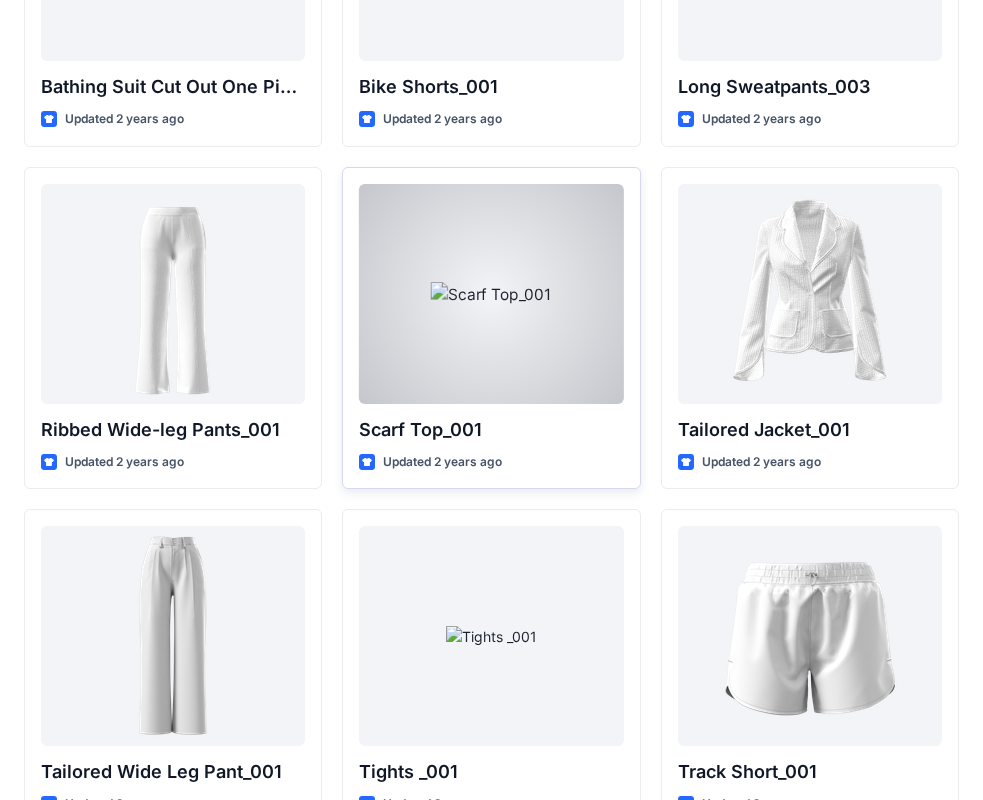 scroll, scrollTop: 22299, scrollLeft: 0, axis: vertical 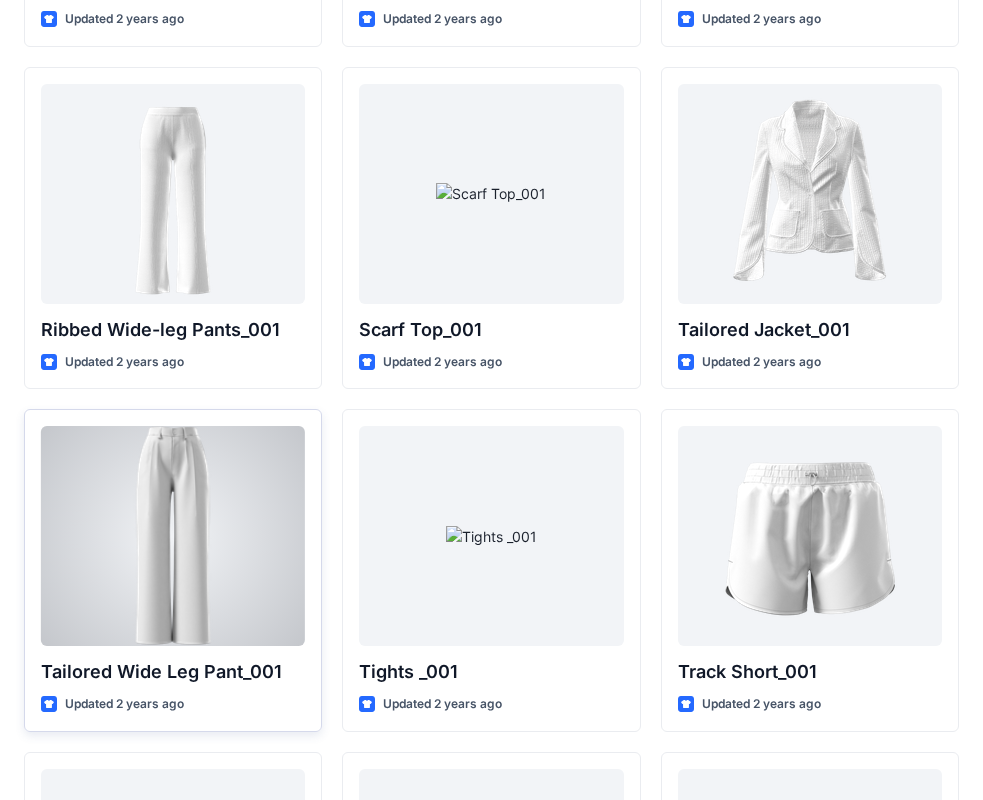 click at bounding box center (173, 536) 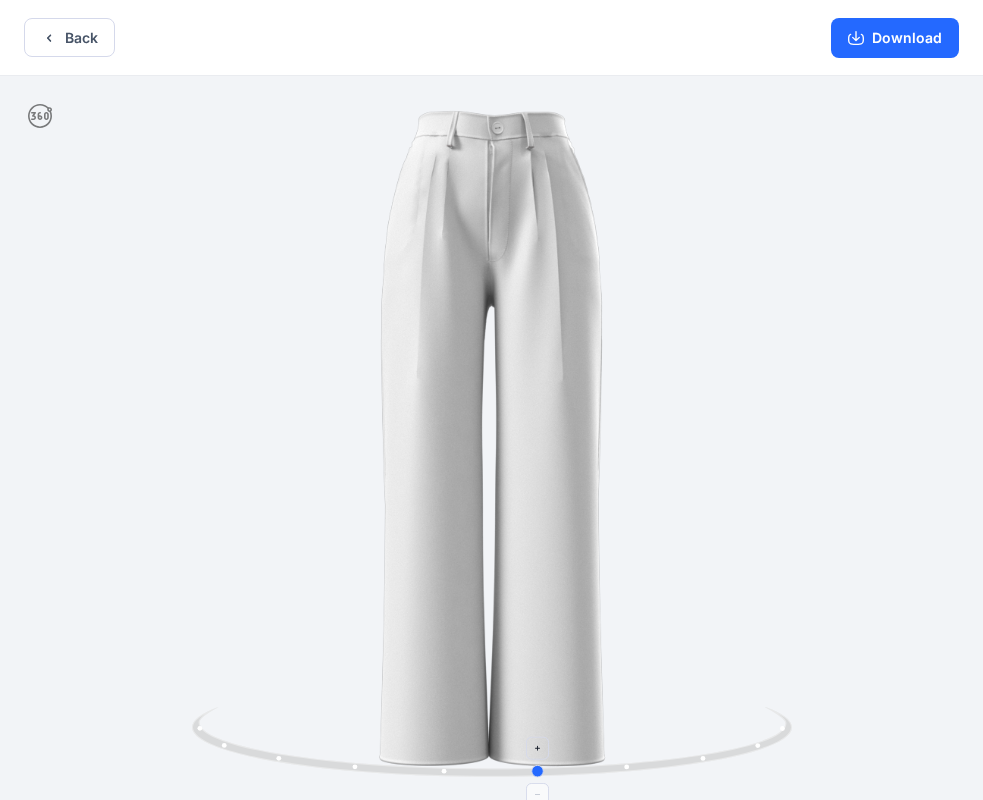 drag, startPoint x: 324, startPoint y: 764, endPoint x: 278, endPoint y: 766, distance: 46.043457 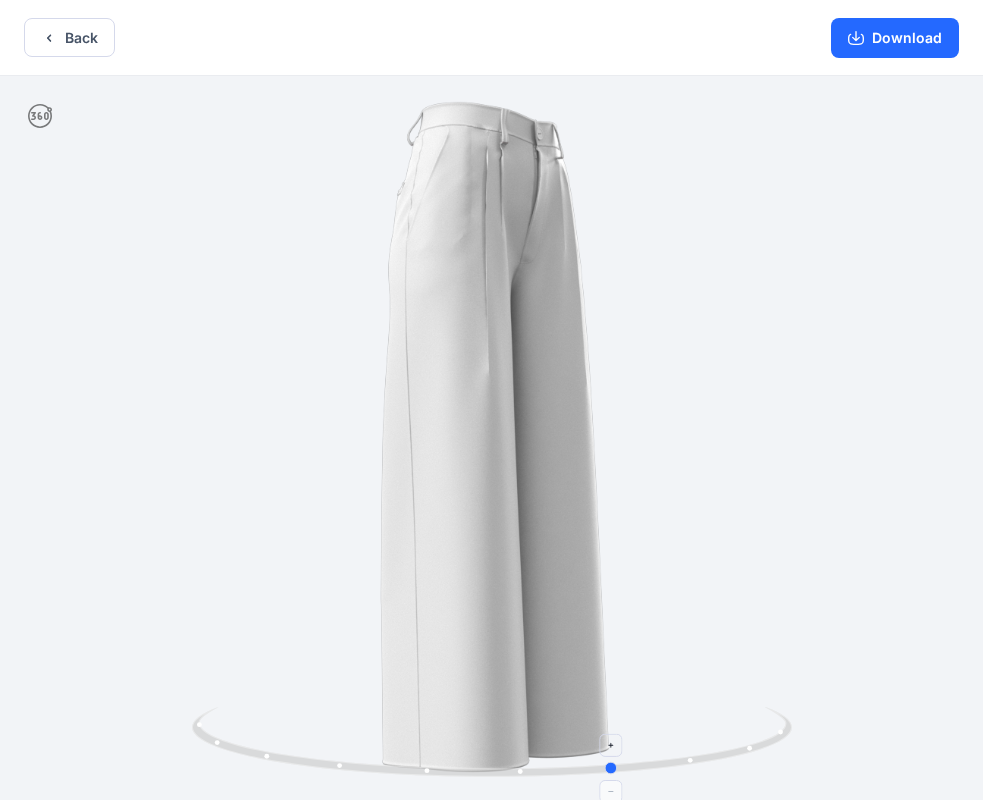 drag, startPoint x: 304, startPoint y: 763, endPoint x: 346, endPoint y: 770, distance: 42.579338 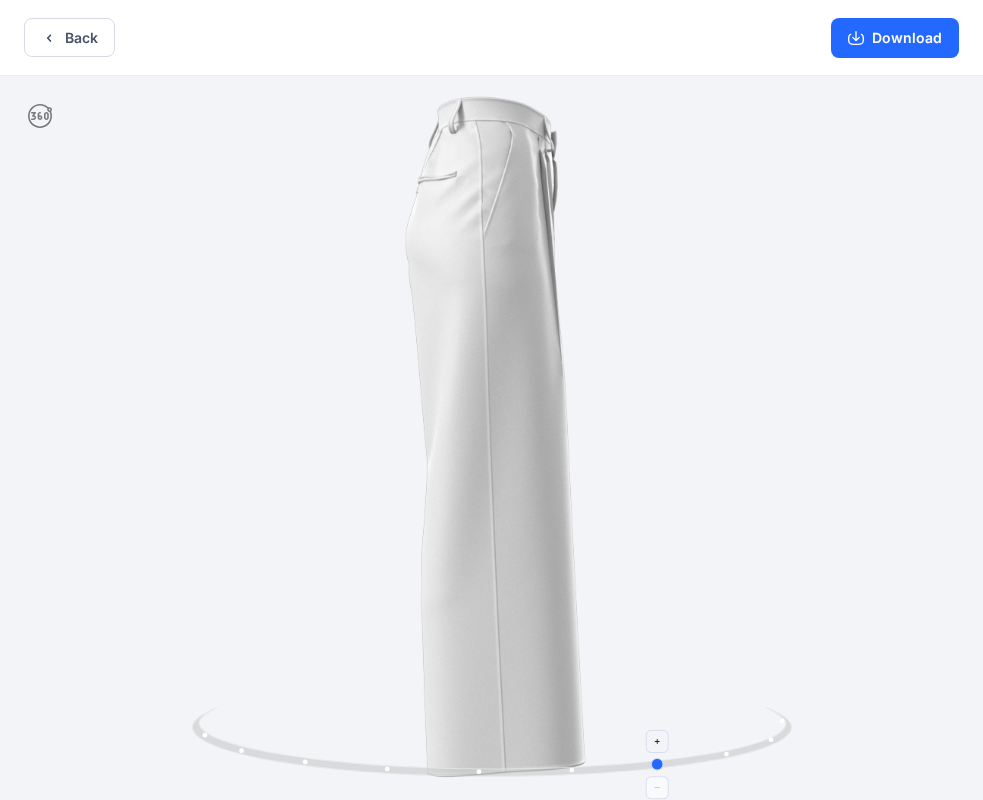 drag, startPoint x: 285, startPoint y: 755, endPoint x: 337, endPoint y: 762, distance: 52.46904 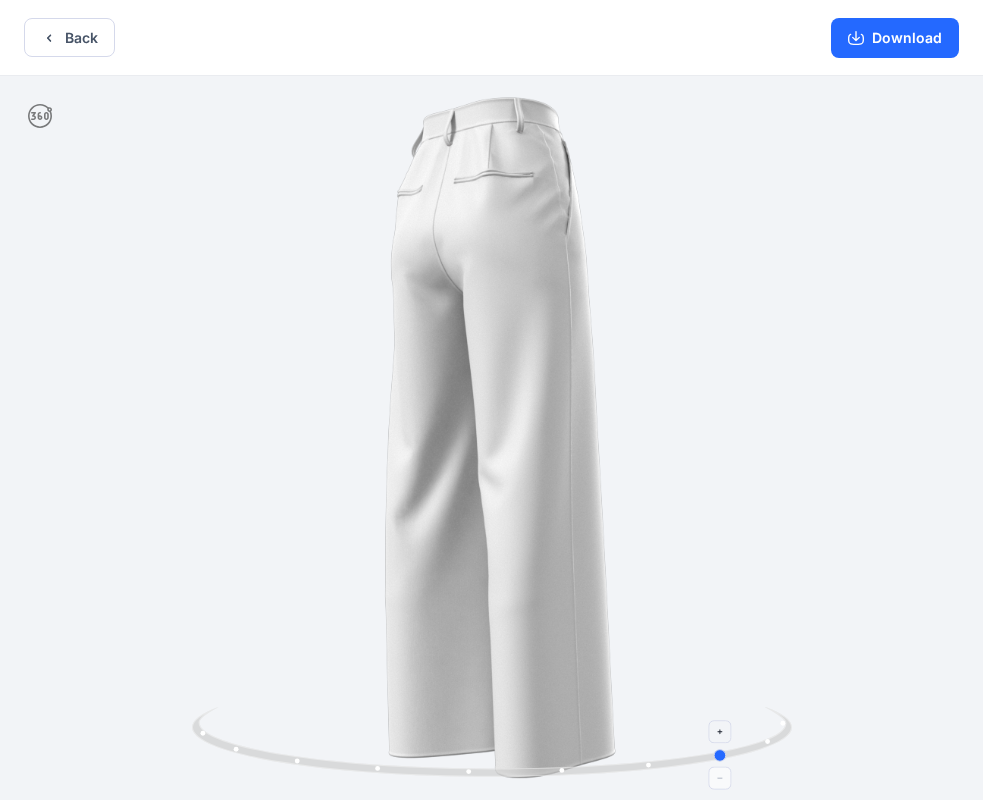 drag, startPoint x: 298, startPoint y: 764, endPoint x: 369, endPoint y: 766, distance: 71.02816 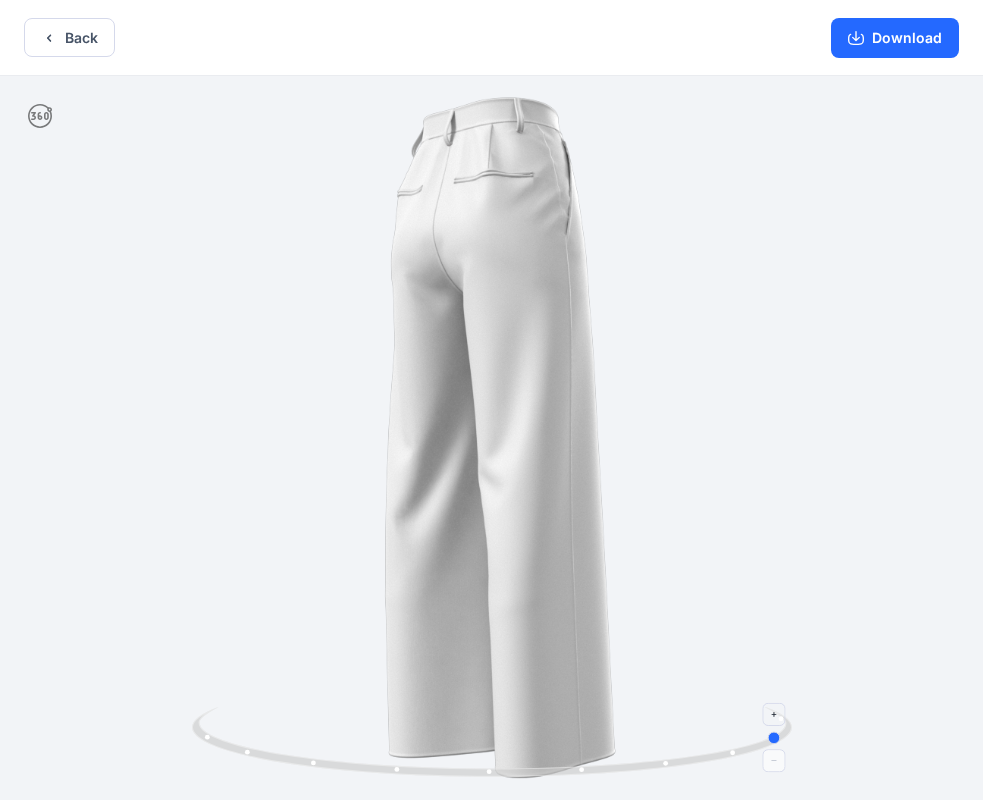 drag, startPoint x: 300, startPoint y: 760, endPoint x: 375, endPoint y: 760, distance: 75 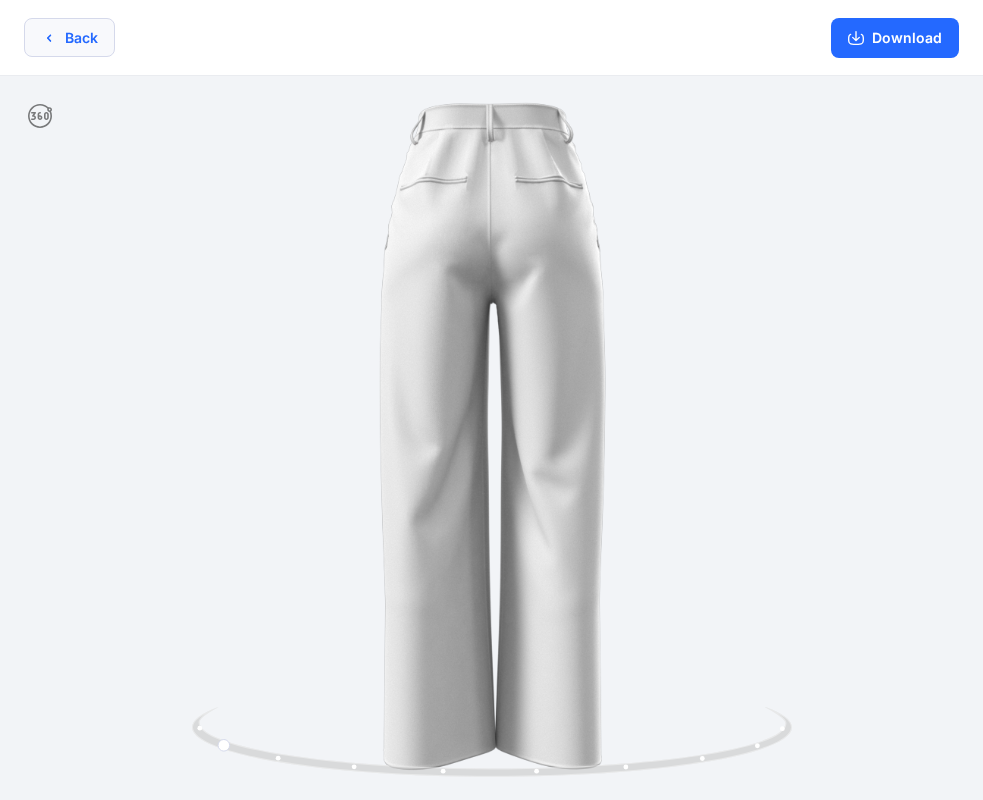 click on "Back" at bounding box center (69, 37) 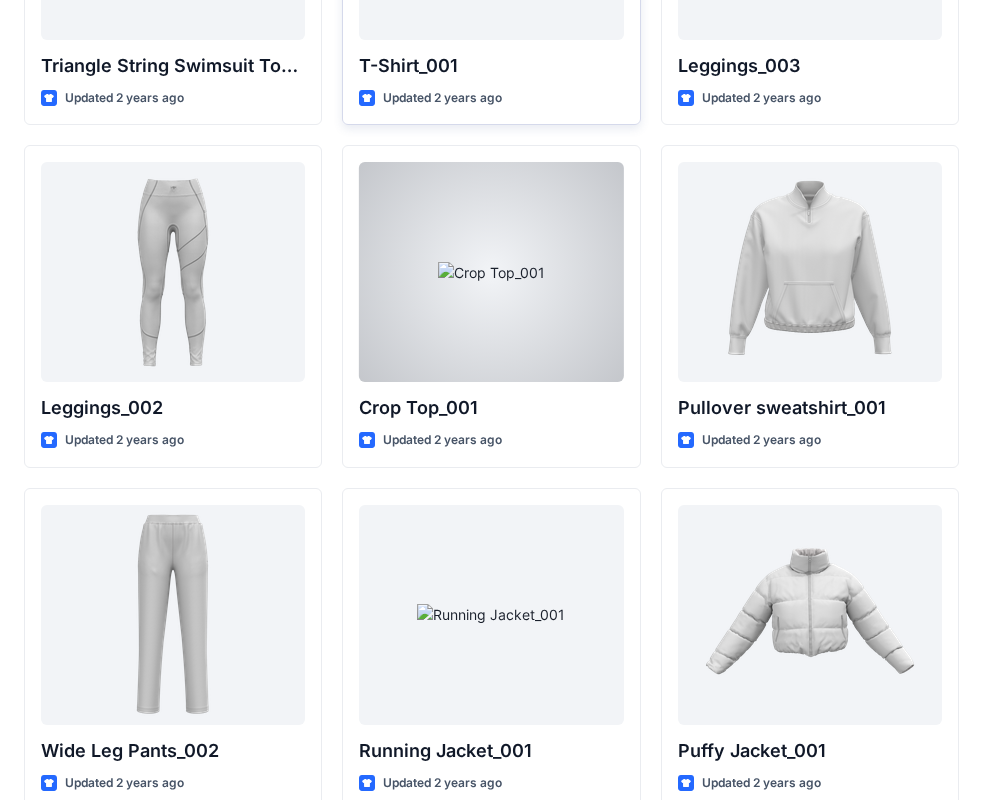 scroll, scrollTop: 23269, scrollLeft: 0, axis: vertical 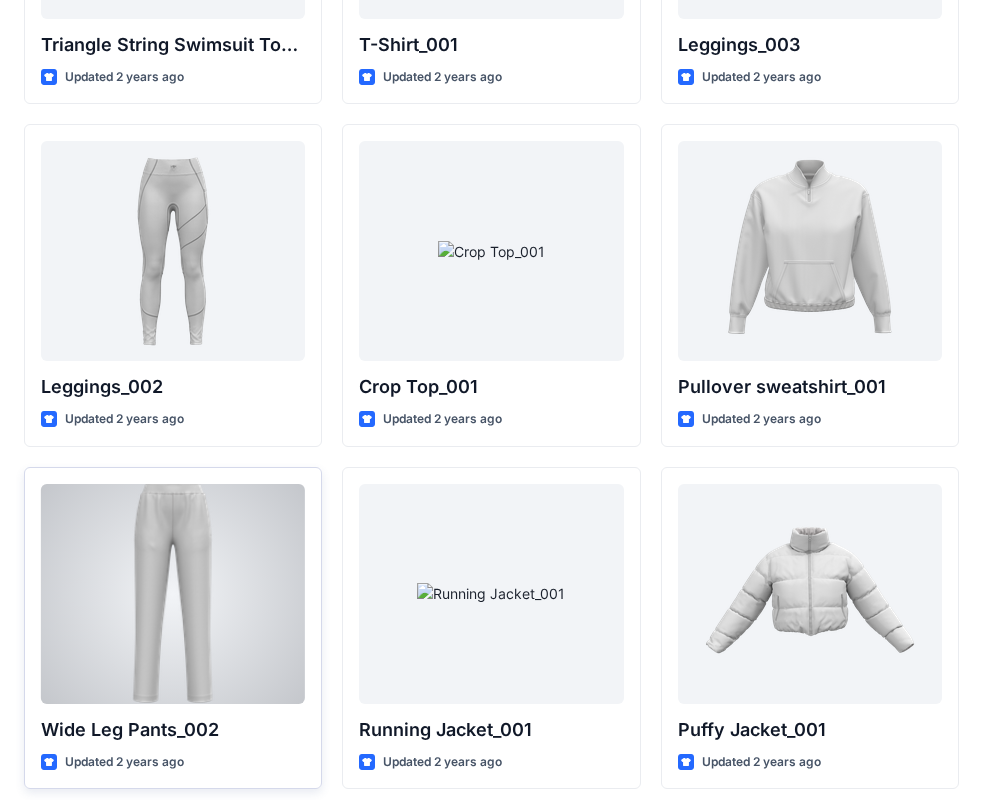 click at bounding box center (173, 594) 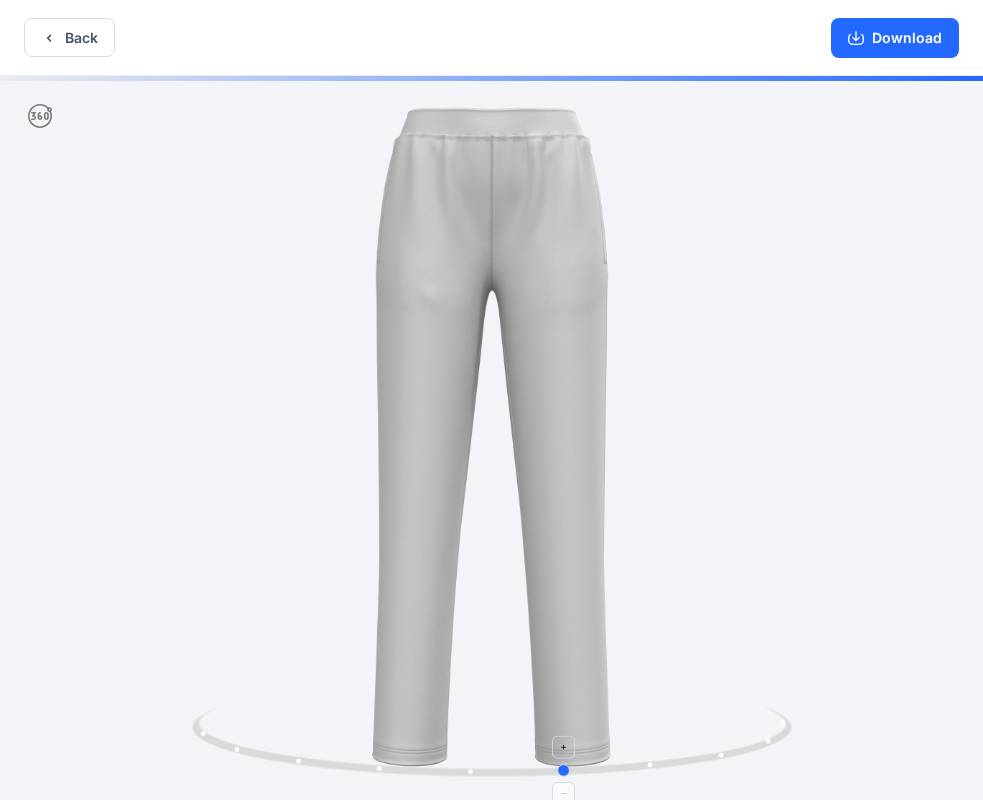drag, startPoint x: 292, startPoint y: 759, endPoint x: 367, endPoint y: 768, distance: 75.53807 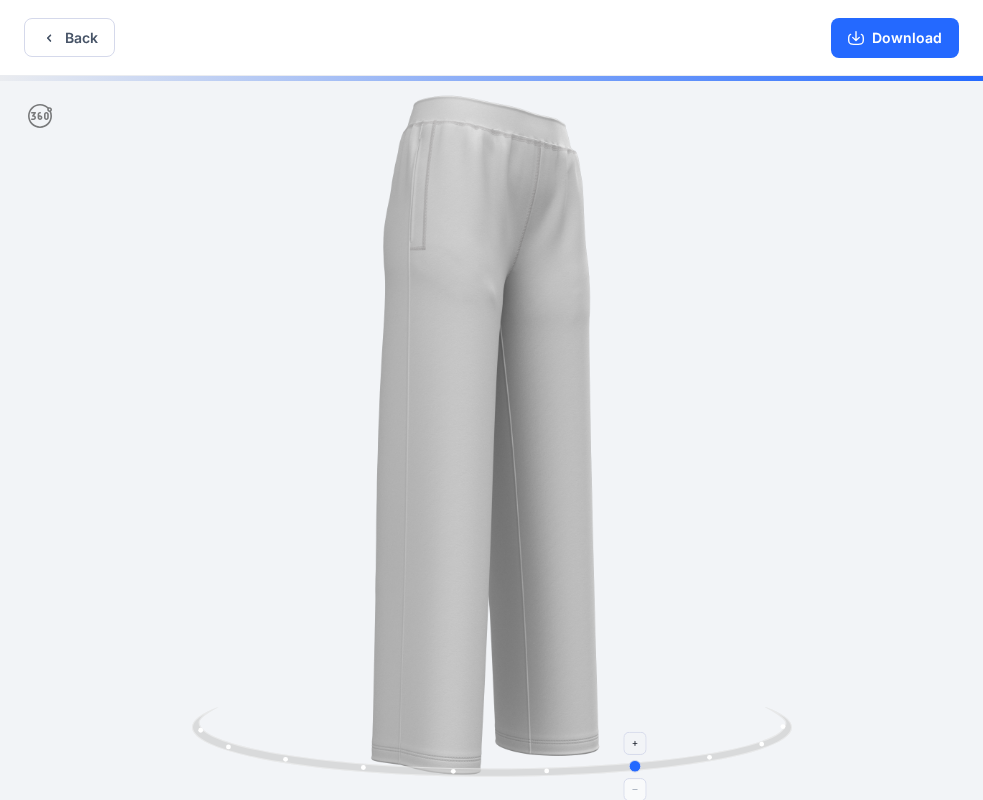 drag, startPoint x: 254, startPoint y: 755, endPoint x: 328, endPoint y: 758, distance: 74.06078 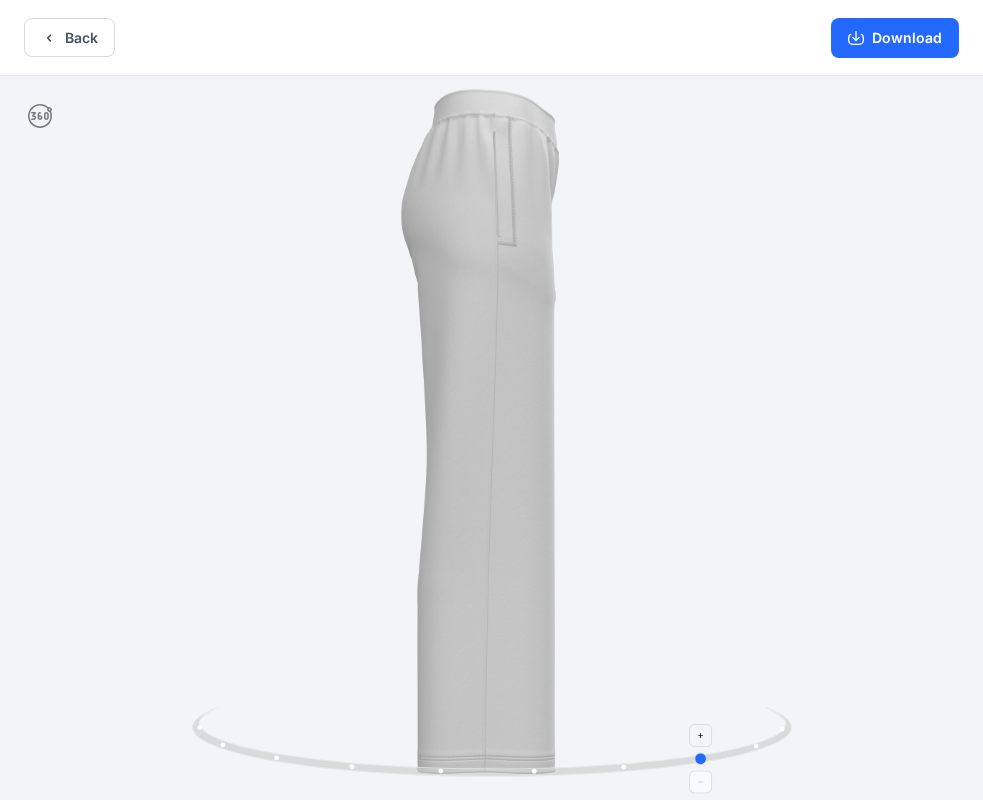drag, startPoint x: 255, startPoint y: 757, endPoint x: 323, endPoint y: 768, distance: 68.88396 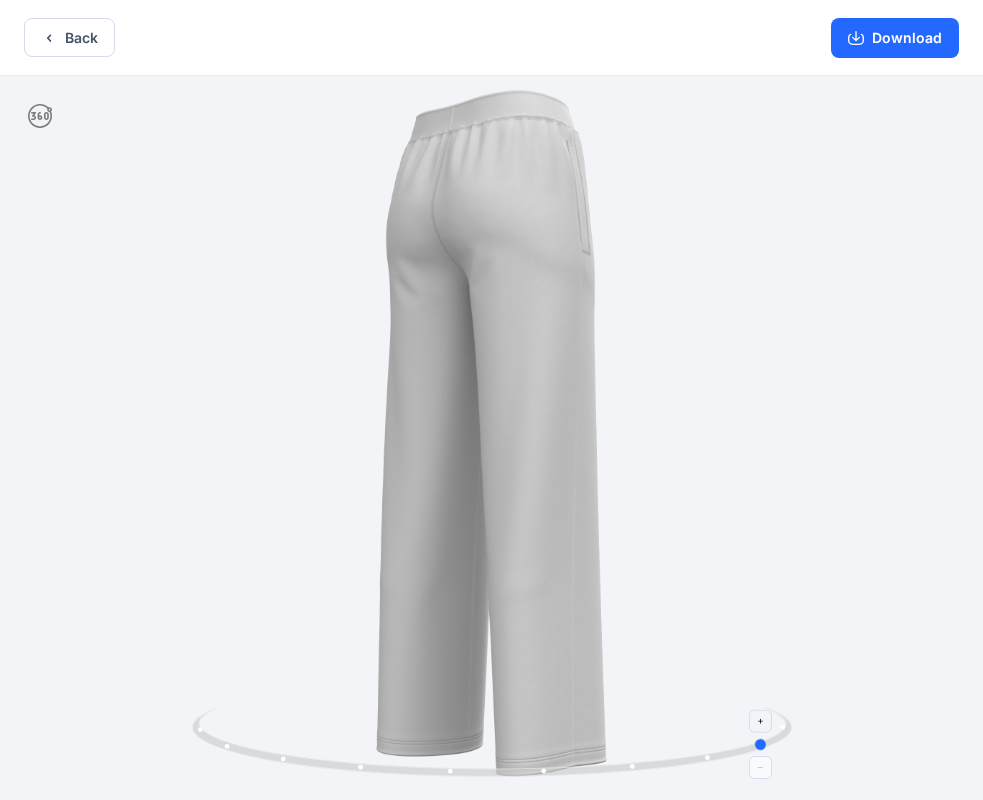 drag, startPoint x: 280, startPoint y: 761, endPoint x: 342, endPoint y: 762, distance: 62.008064 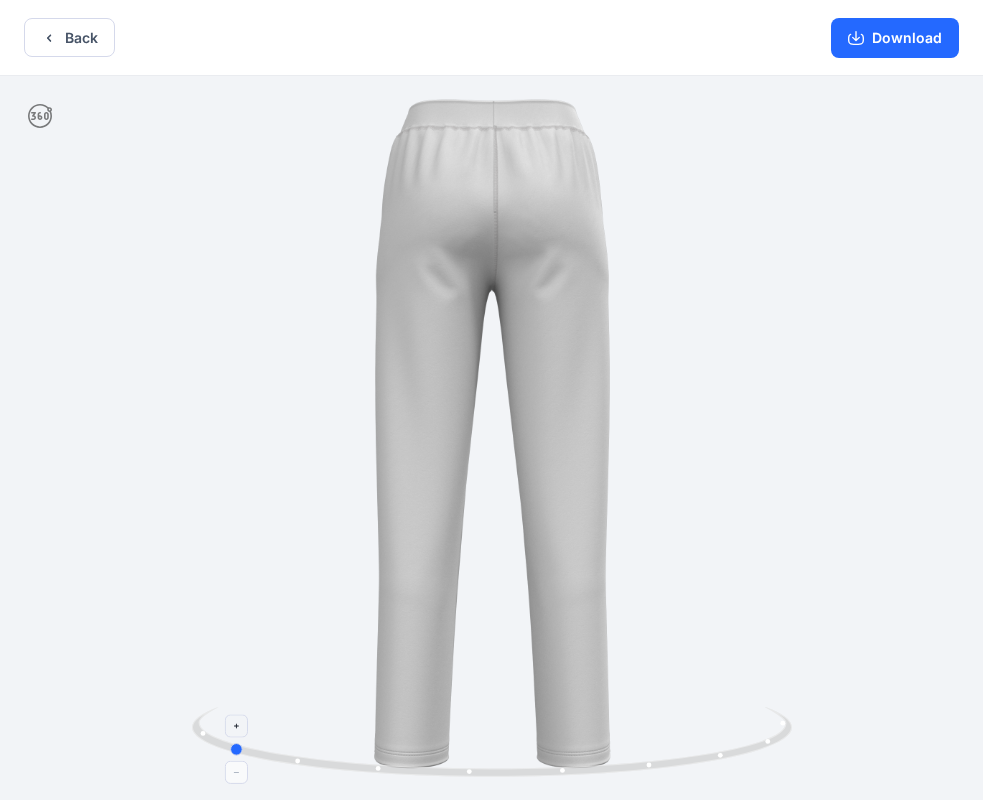 drag, startPoint x: 305, startPoint y: 761, endPoint x: 362, endPoint y: 761, distance: 57 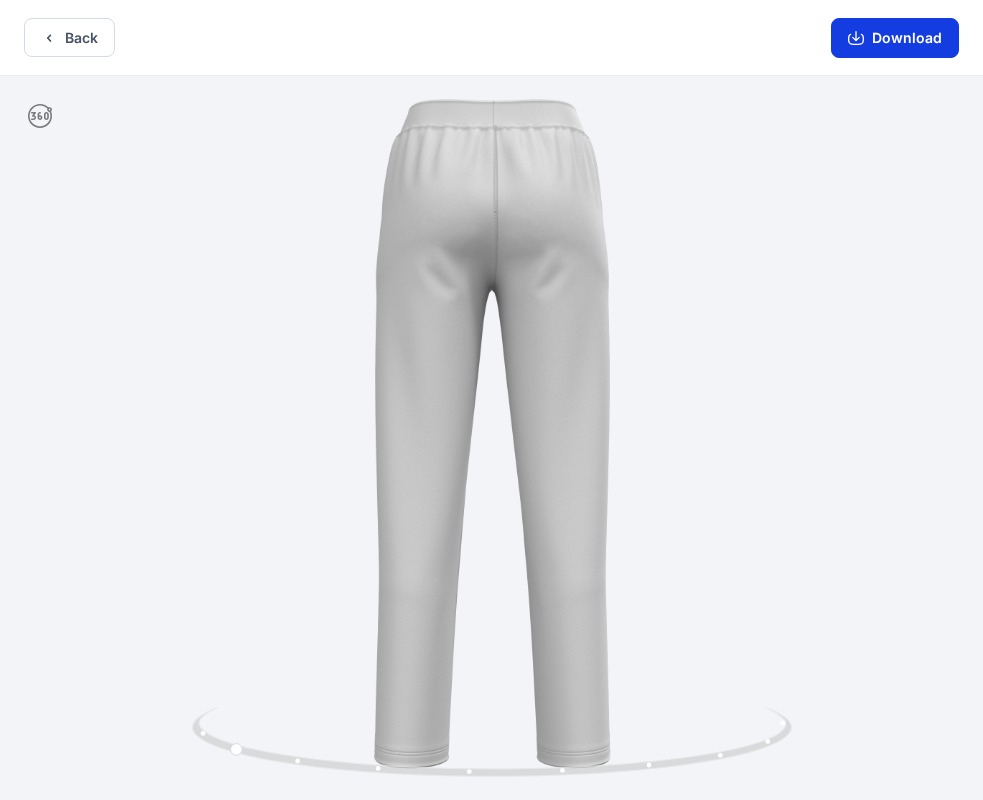 click on "Download" at bounding box center (895, 38) 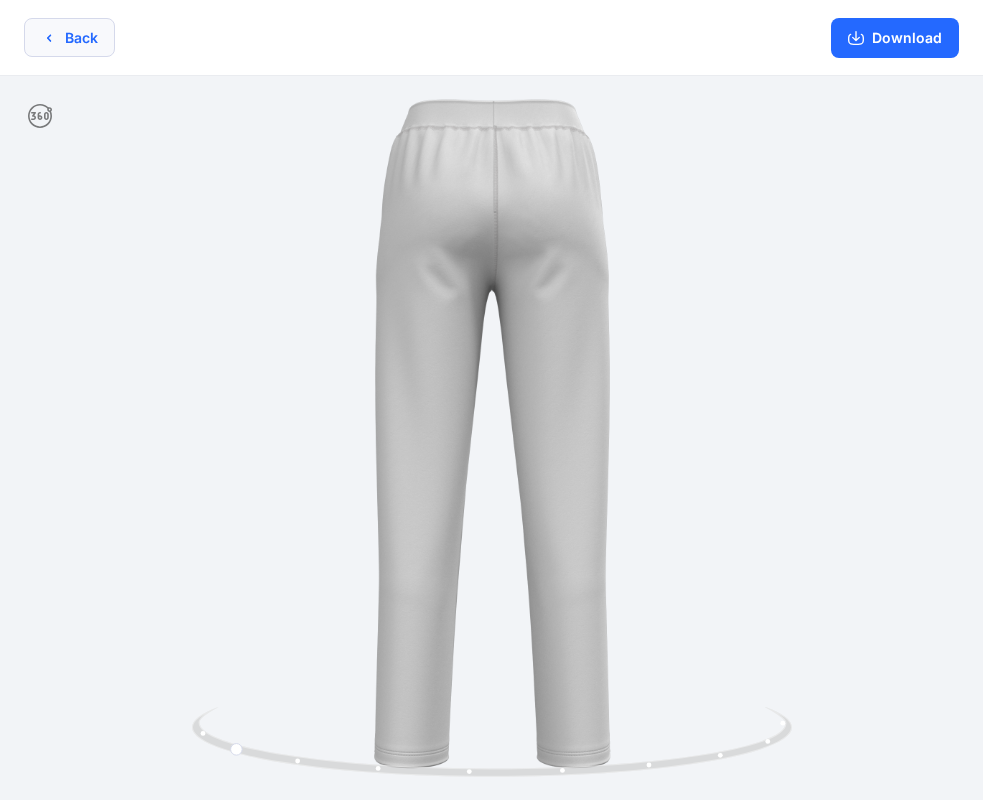 click on "Back" at bounding box center (69, 37) 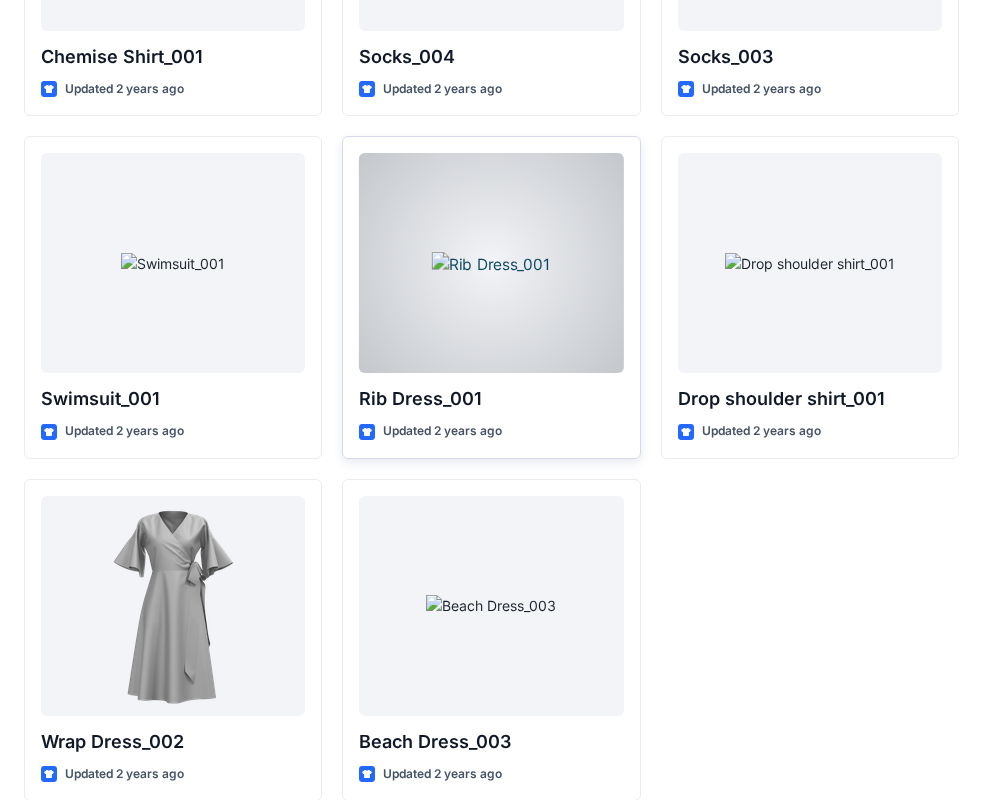 scroll, scrollTop: 24652, scrollLeft: 0, axis: vertical 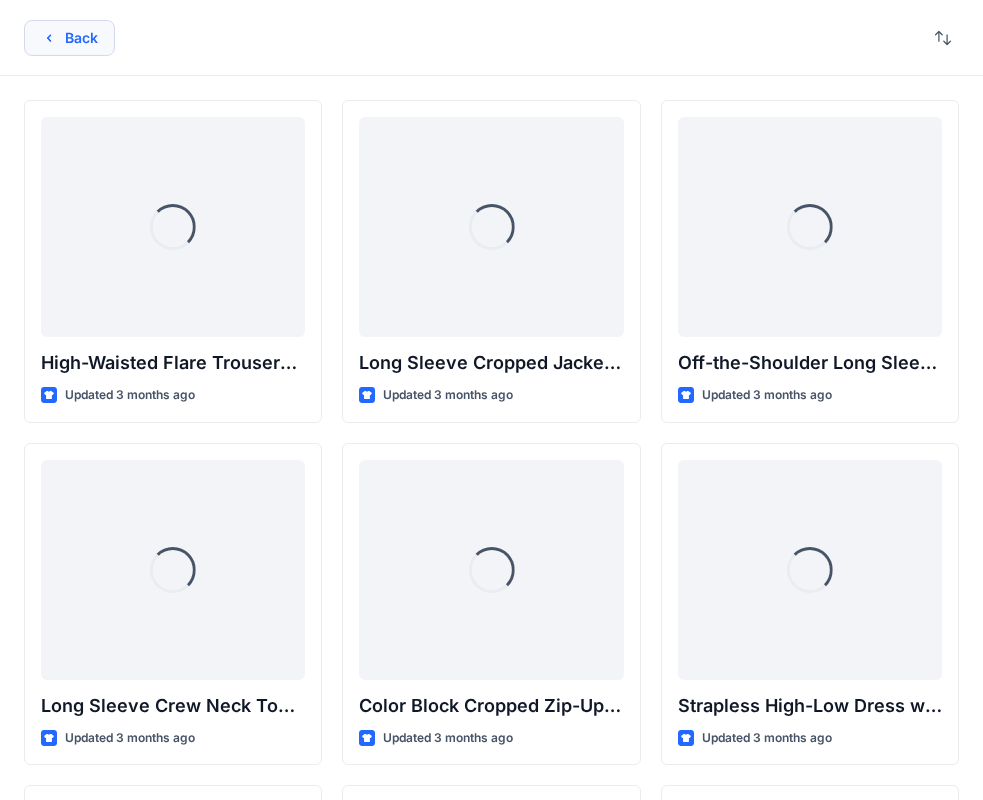 click 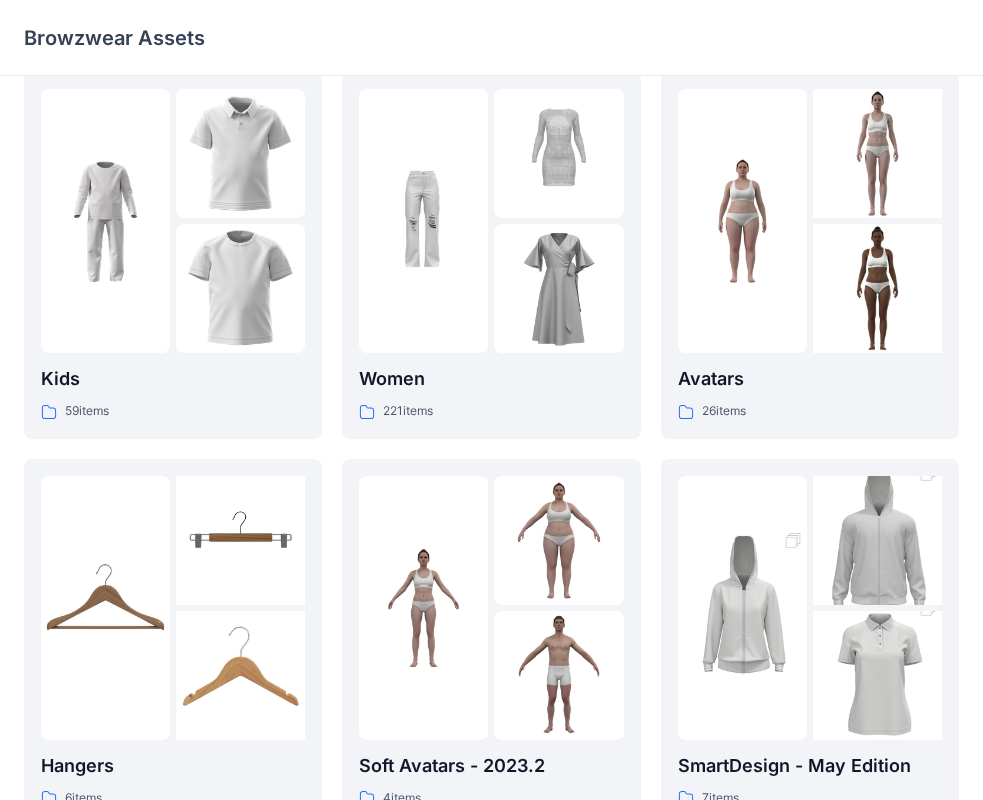 scroll, scrollTop: 0, scrollLeft: 0, axis: both 